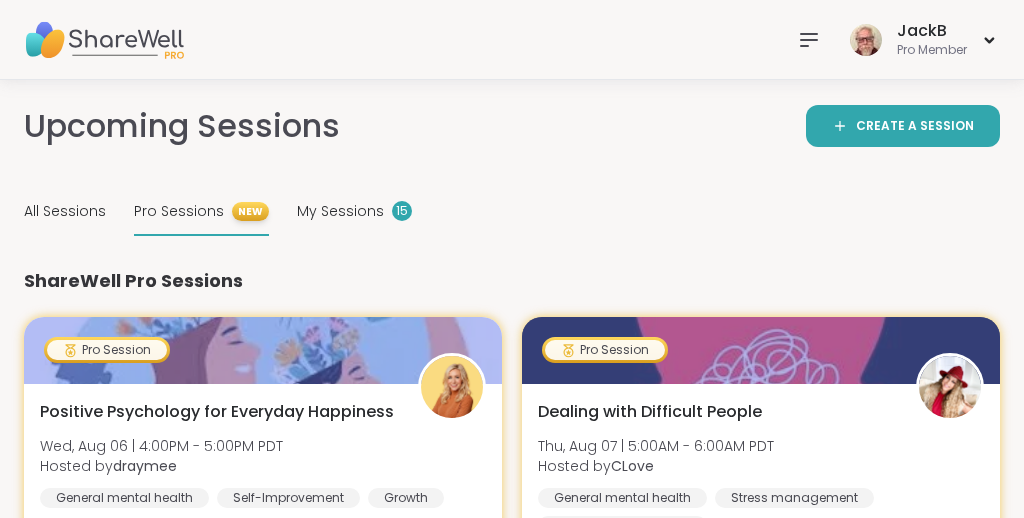 scroll, scrollTop: 1516, scrollLeft: 0, axis: vertical 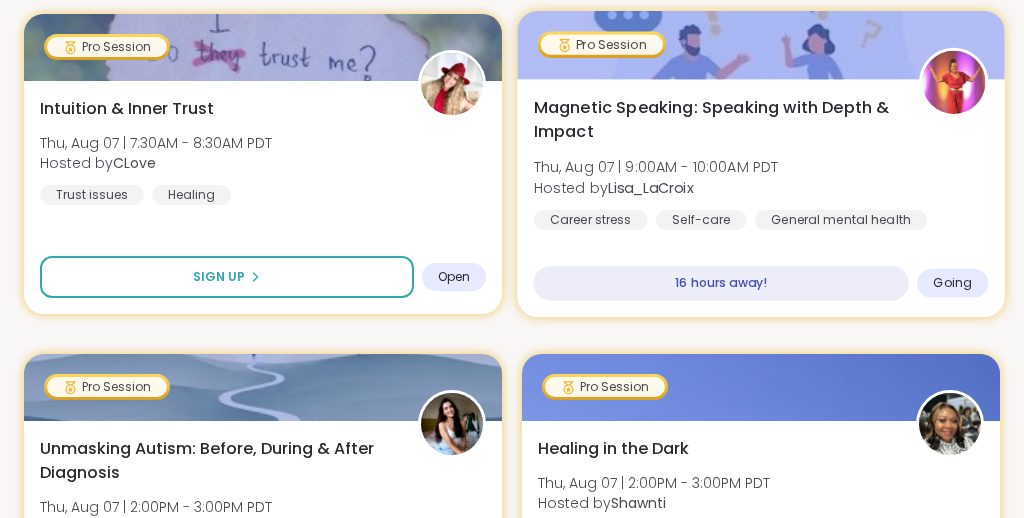 click on "Magnetic Speaking: Speaking with Depth & Impact" at bounding box center (715, 120) 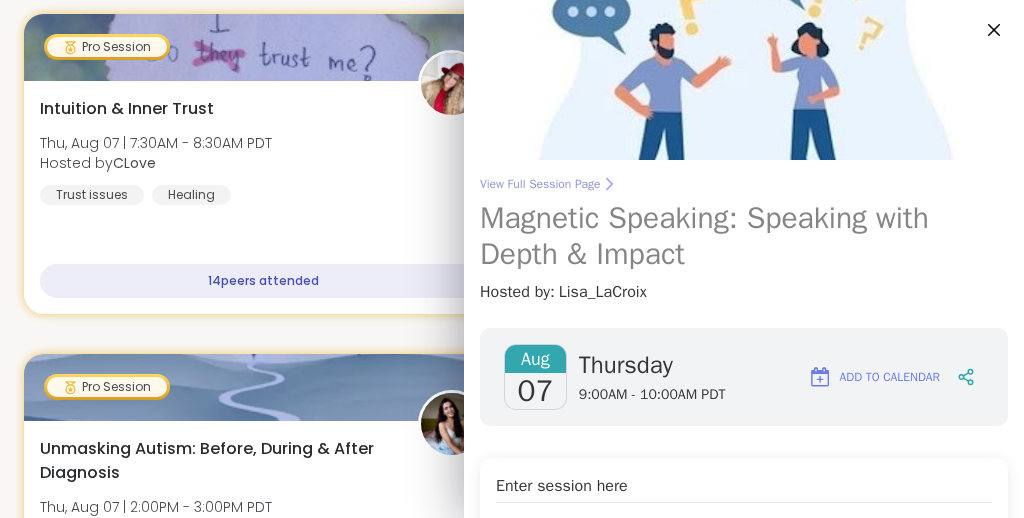 click on "View Full Session Page" at bounding box center [744, 184] 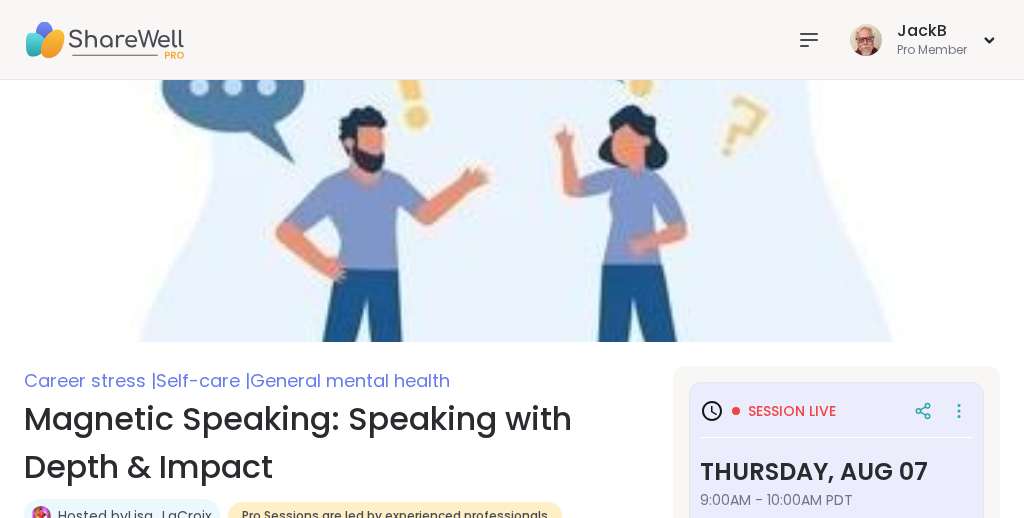 scroll, scrollTop: 0, scrollLeft: 0, axis: both 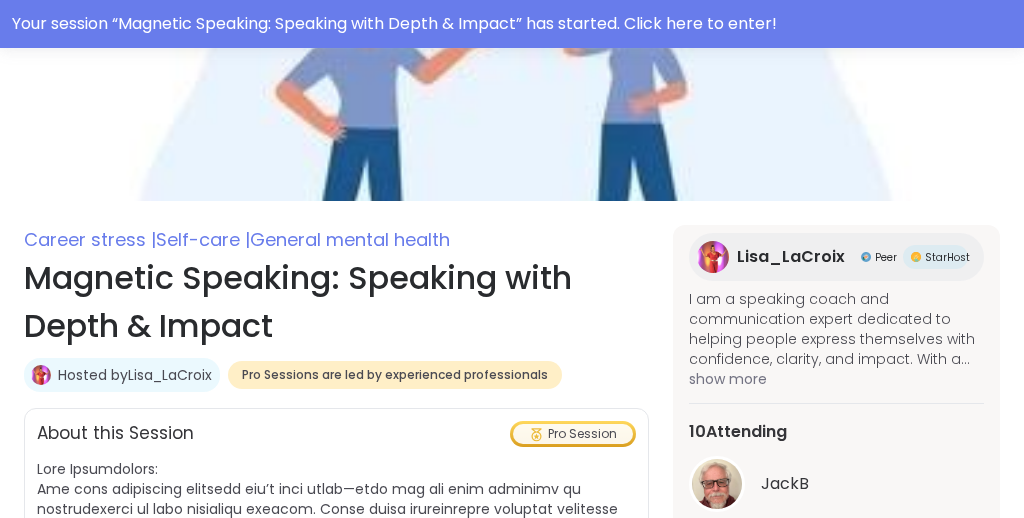 click on "Lisa_LaCroix" at bounding box center [791, 257] 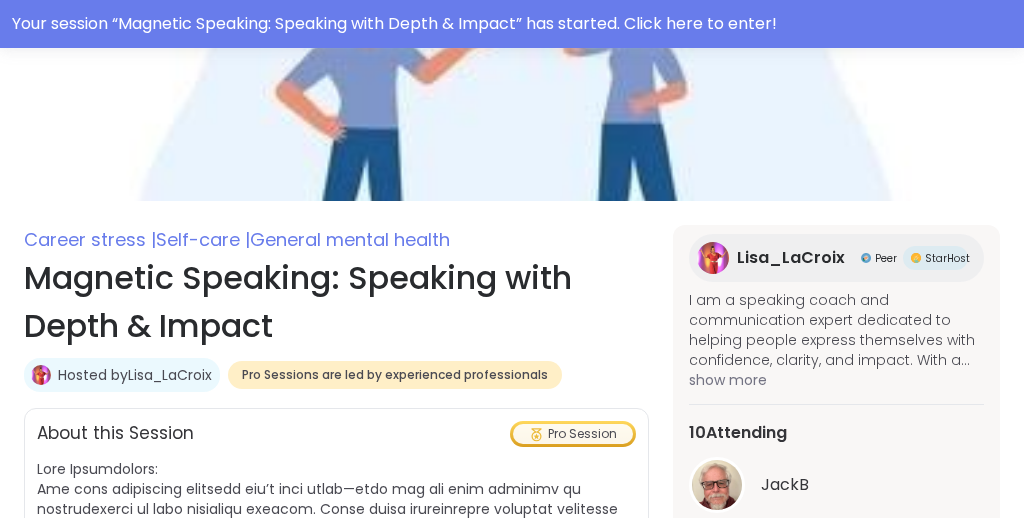 scroll, scrollTop: 281, scrollLeft: 0, axis: vertical 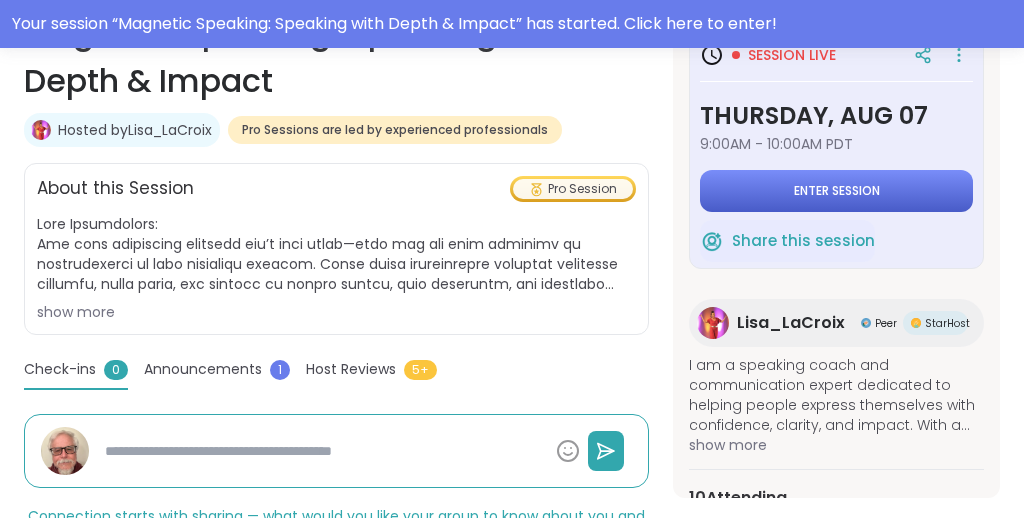 click on "Enter session" at bounding box center [837, 191] 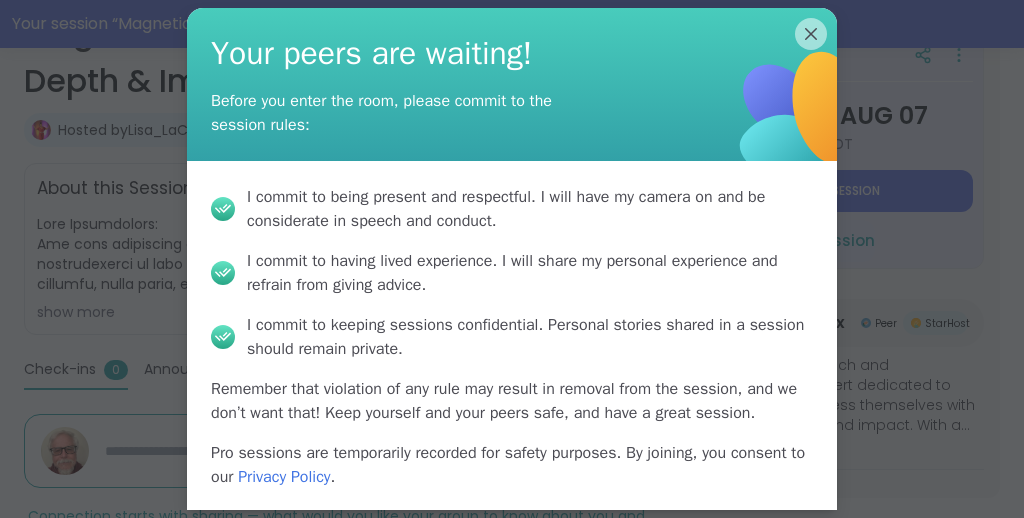 scroll, scrollTop: 73, scrollLeft: 0, axis: vertical 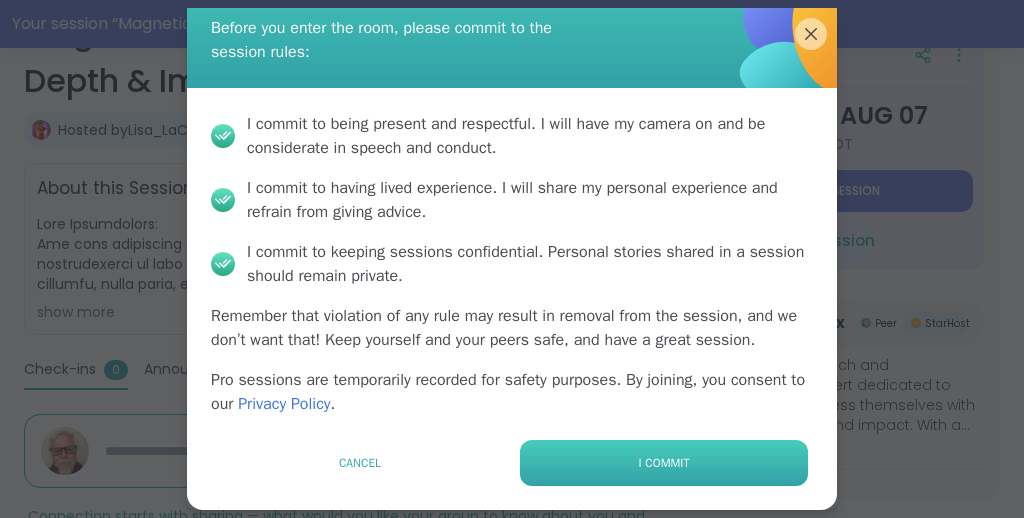 click on "I commit" at bounding box center (664, 463) 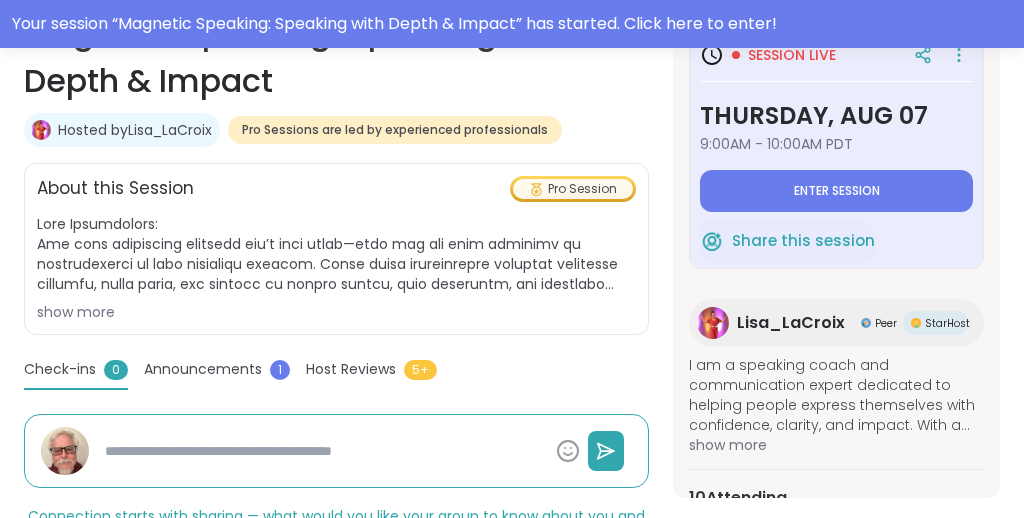 type on "*" 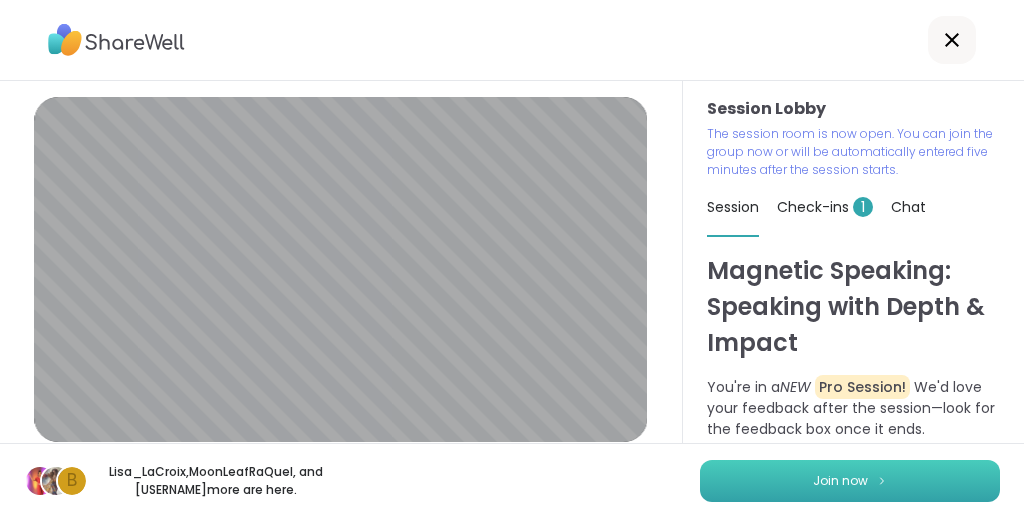 click on "Join now" at bounding box center [840, 481] 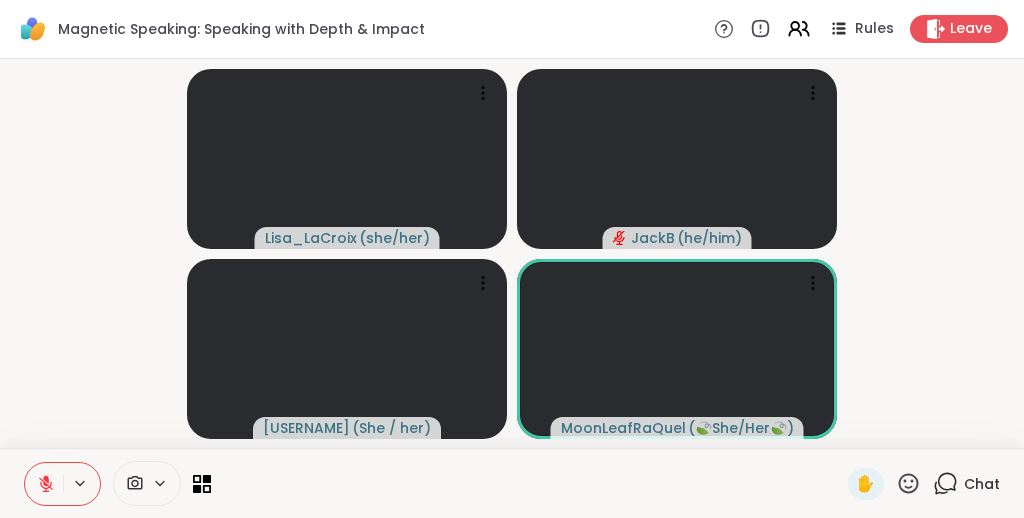 click 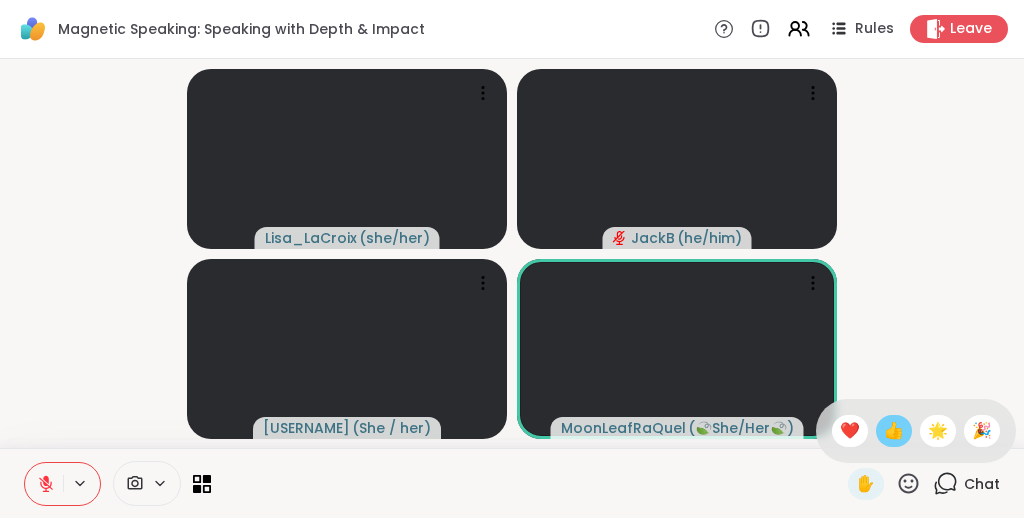 click on "👍" at bounding box center [894, 431] 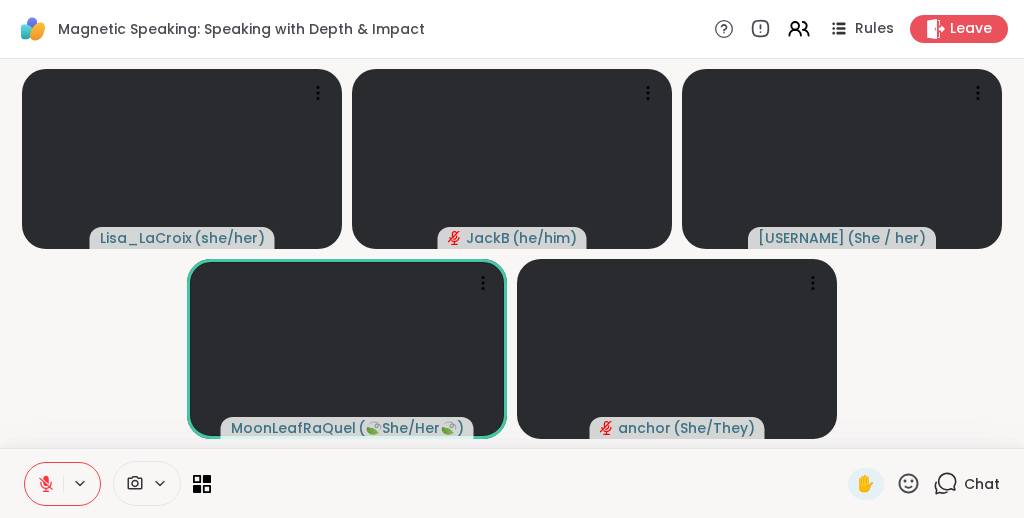 click 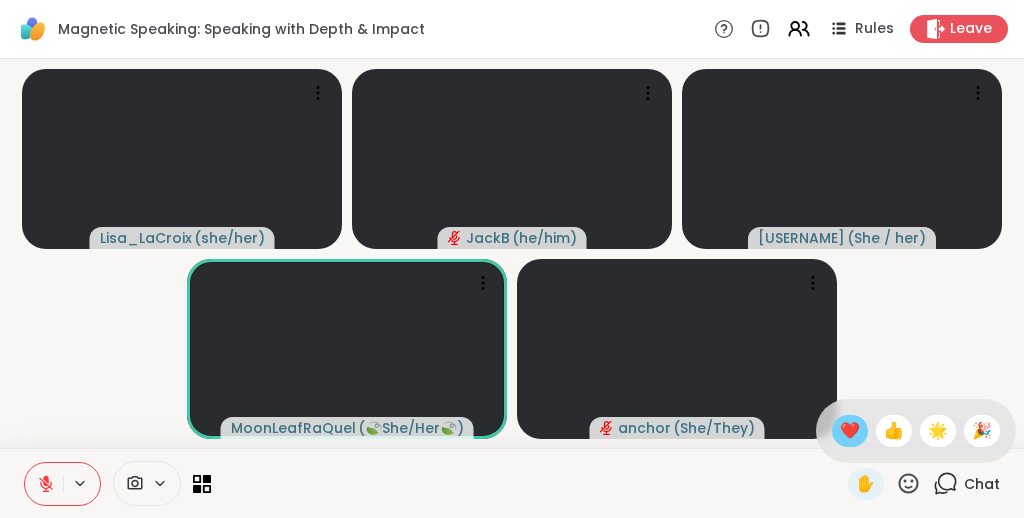 click on "❤️" at bounding box center [850, 431] 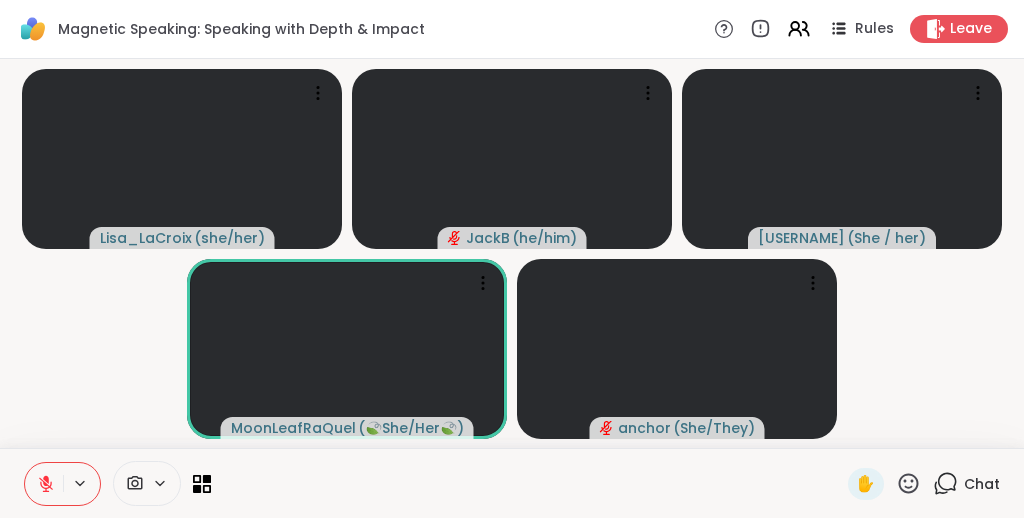 click 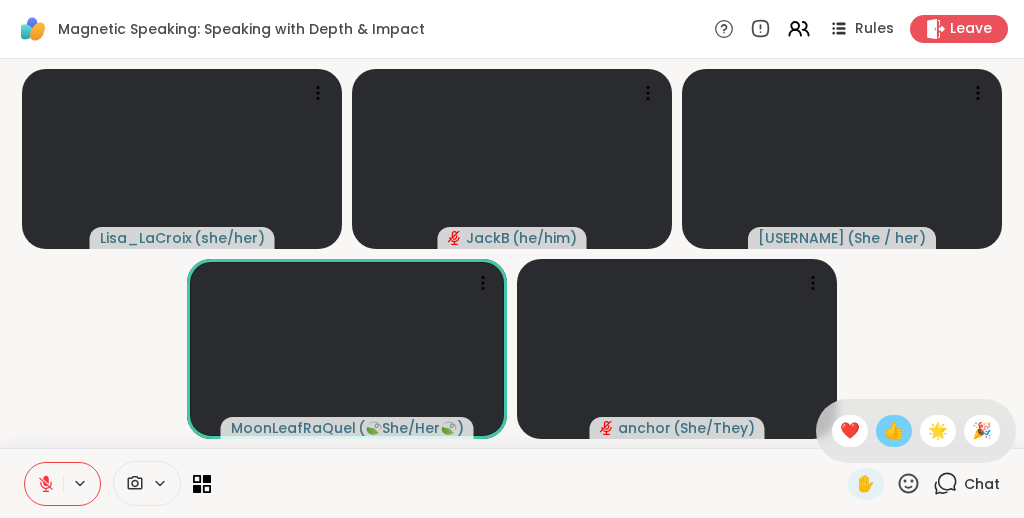 click on "👍" at bounding box center [894, 431] 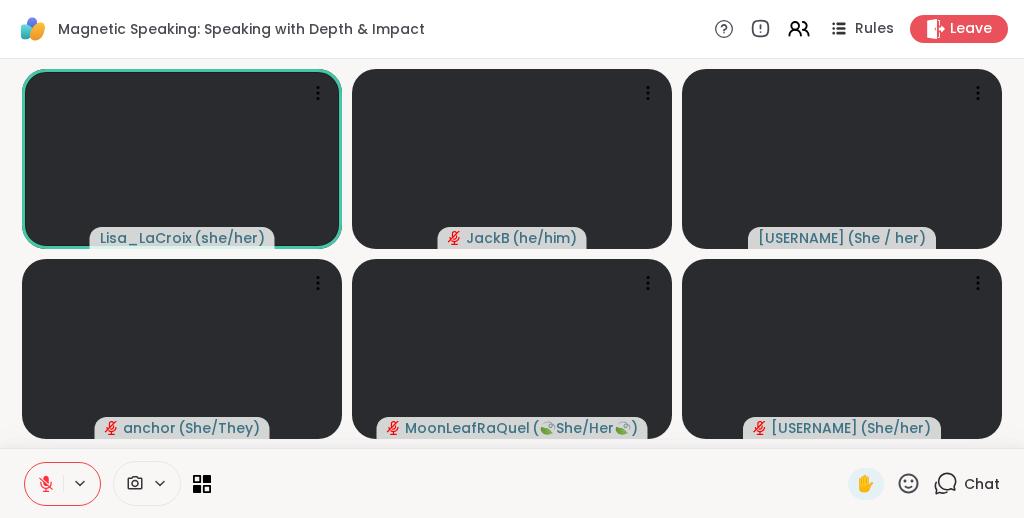 click at bounding box center (166, 483) 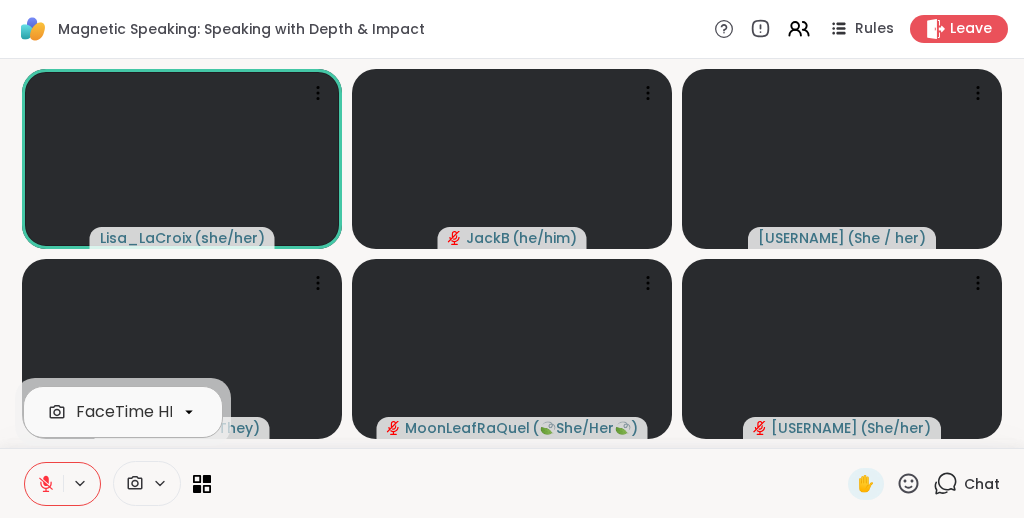 click 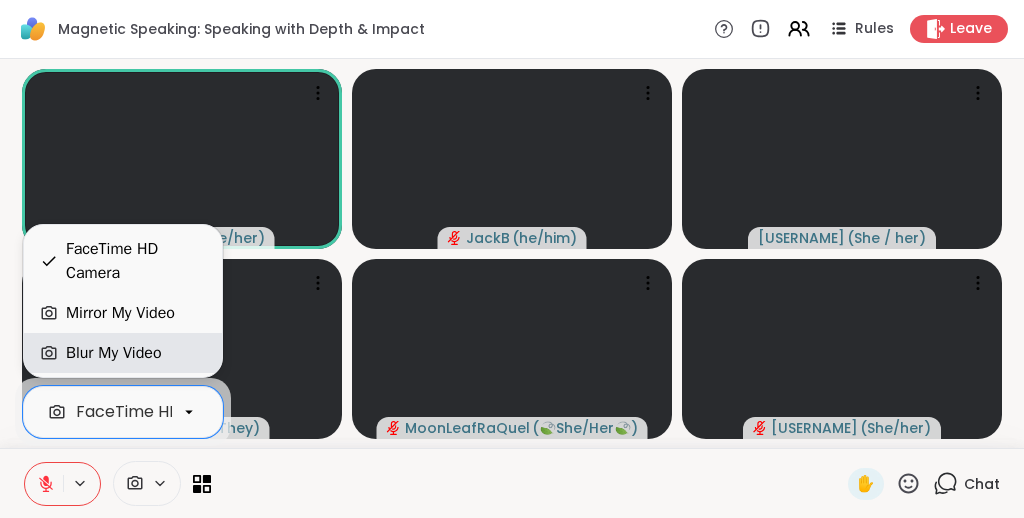 click on "Blur My Video" at bounding box center (114, 353) 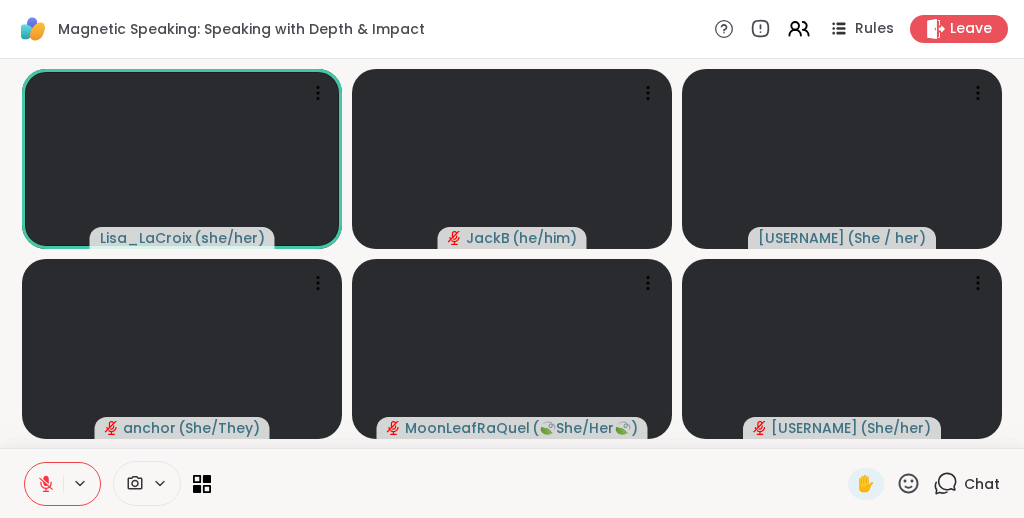 click at bounding box center [529, 483] 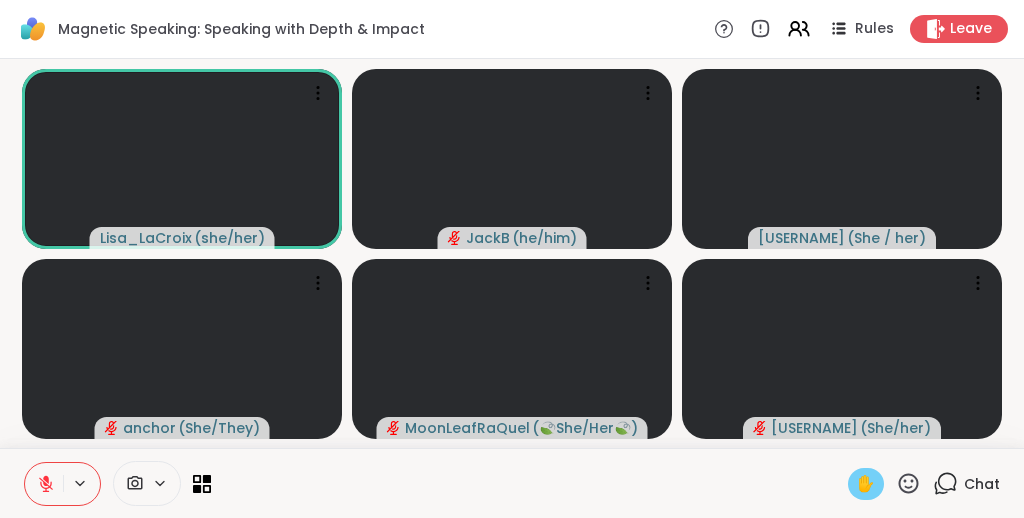 click on "✋" at bounding box center (866, 484) 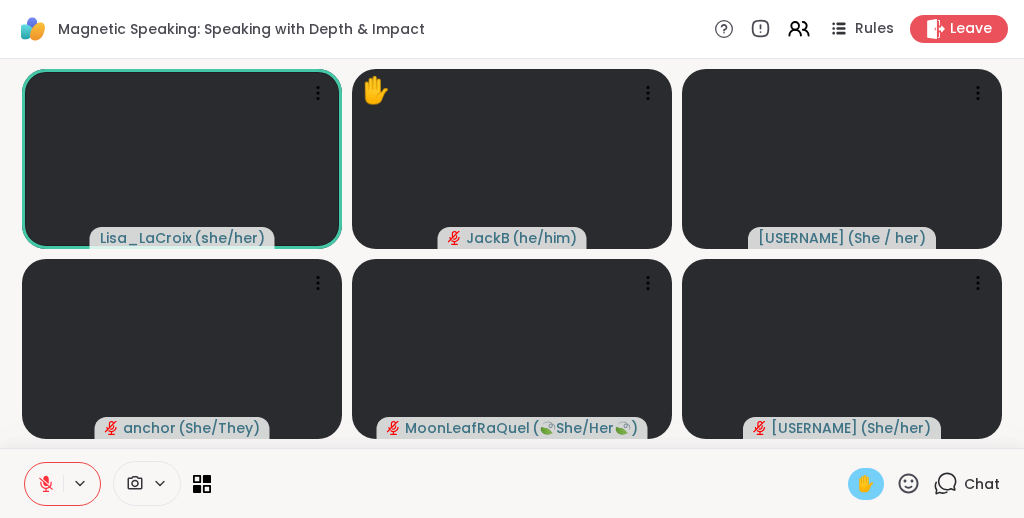 click on "✋" at bounding box center [866, 484] 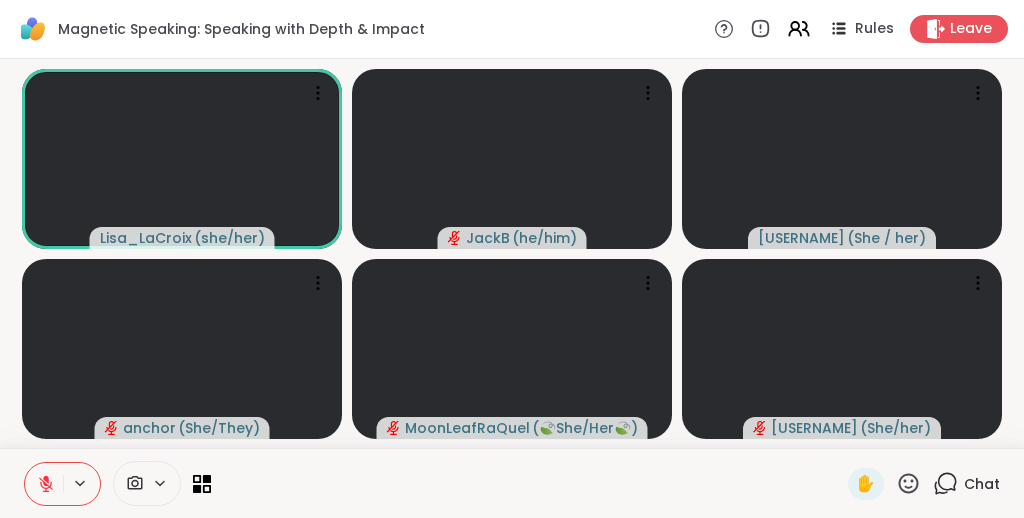 click at bounding box center (529, 483) 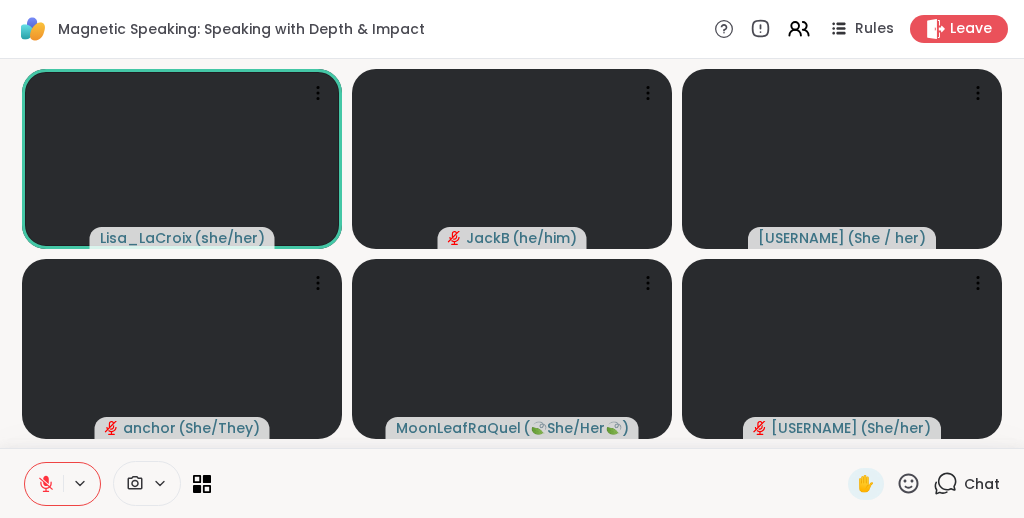click 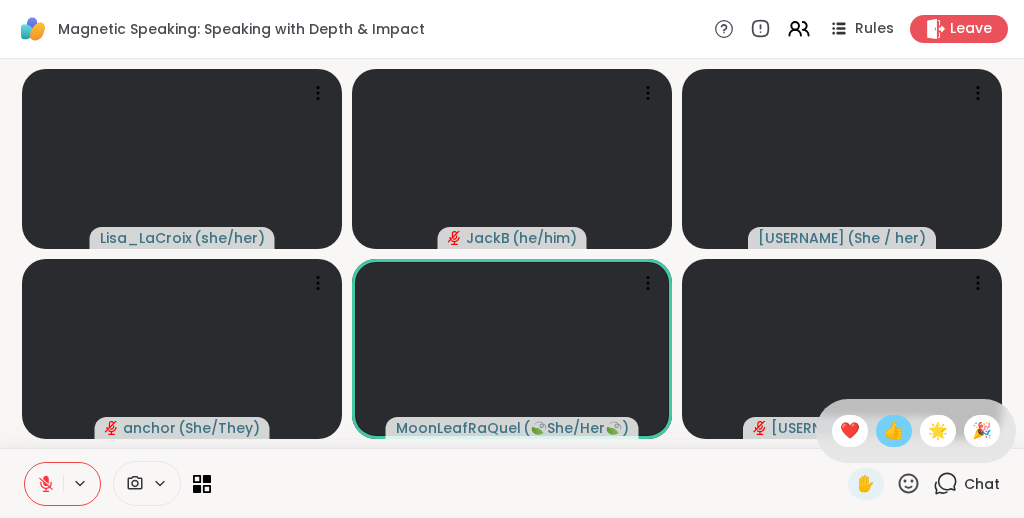 click on "👍" at bounding box center (894, 431) 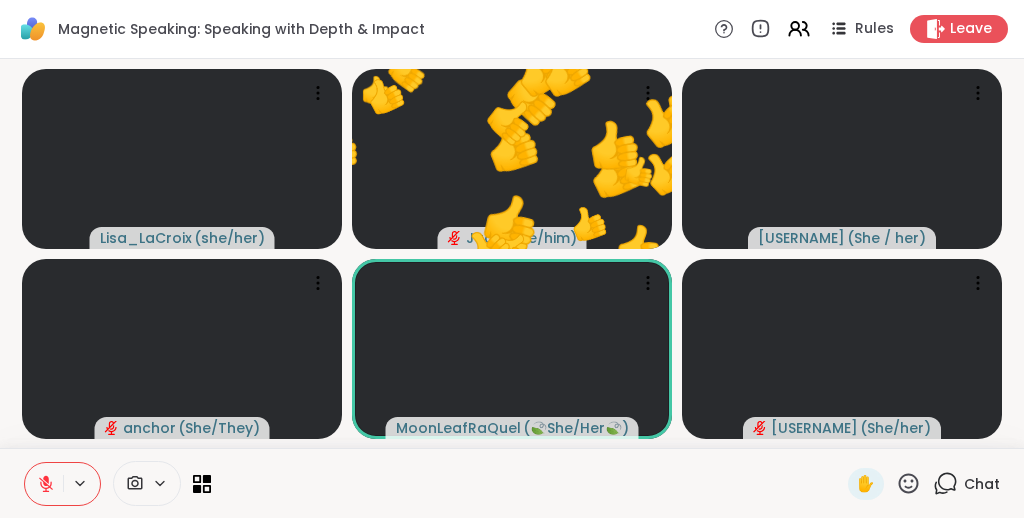click at bounding box center (529, 483) 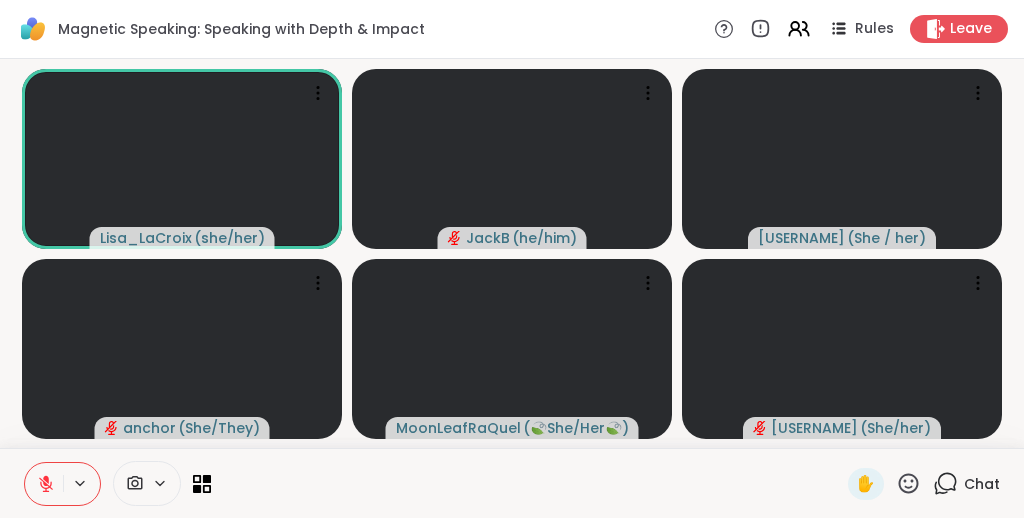 click at bounding box center [529, 483] 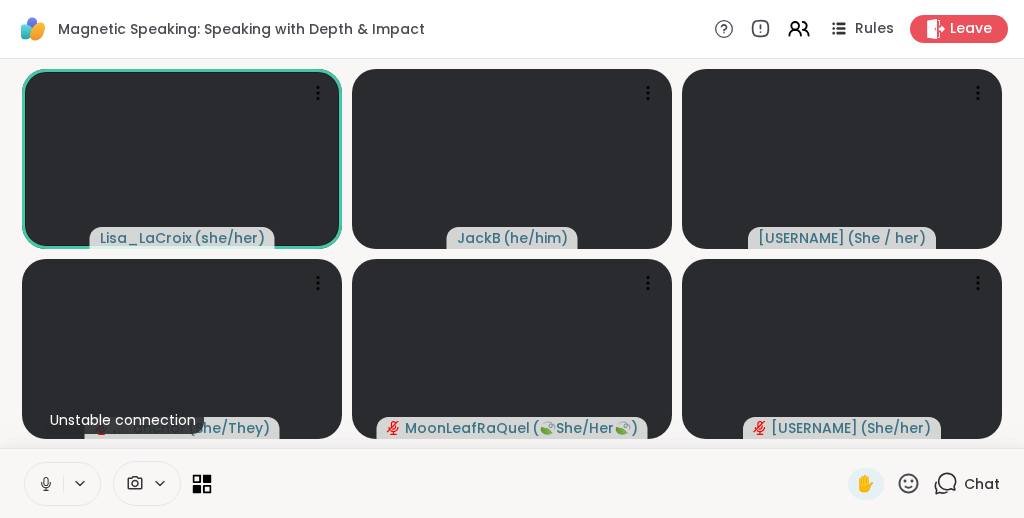 click 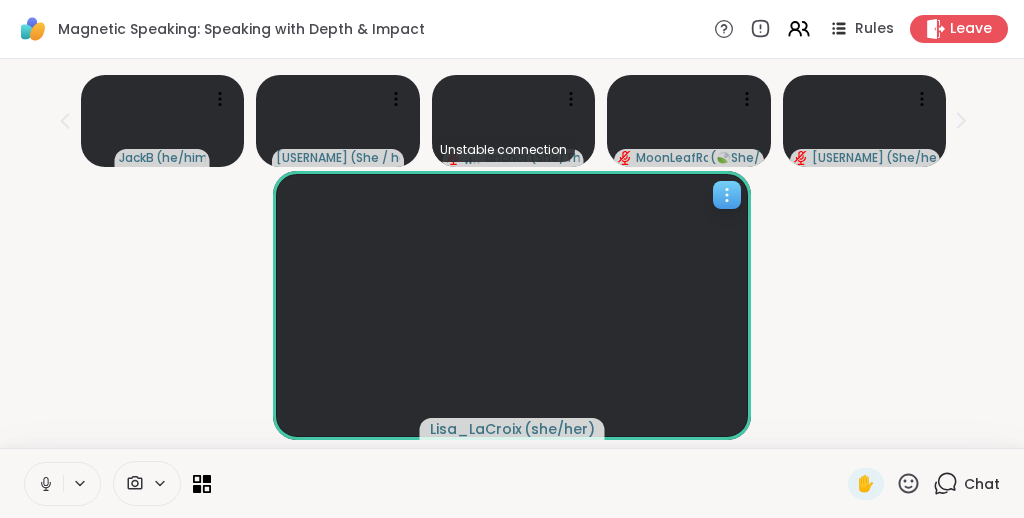 click 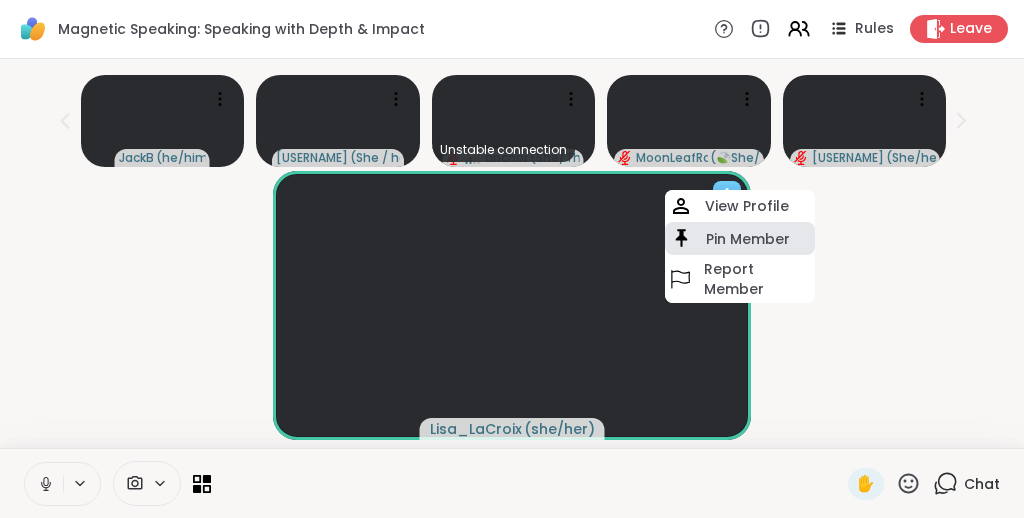 click on "Pin Member" at bounding box center (748, 239) 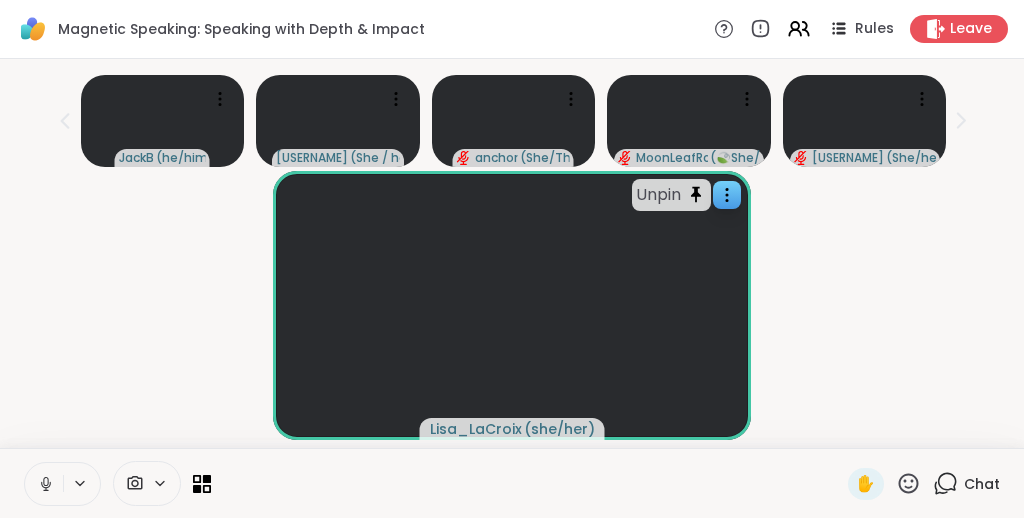scroll, scrollTop: 0, scrollLeft: 0, axis: both 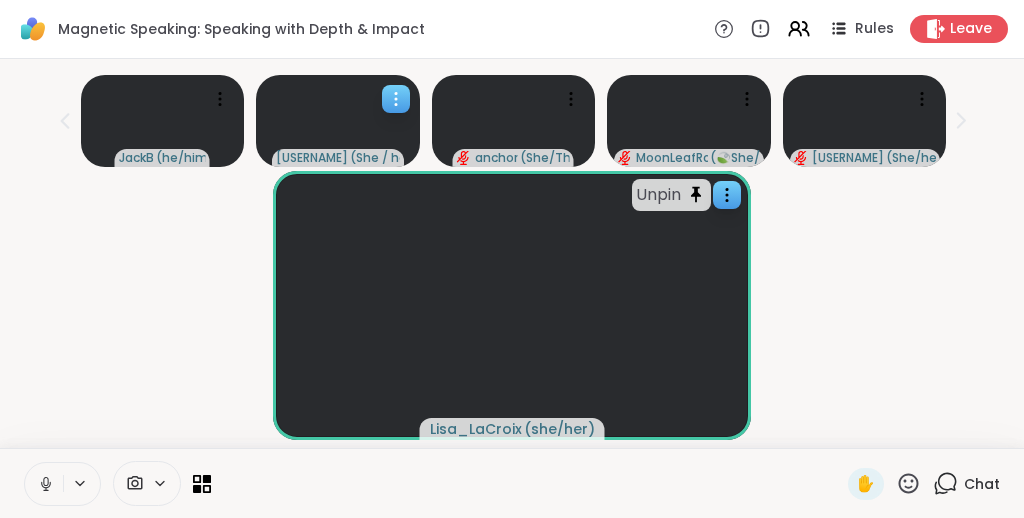 click 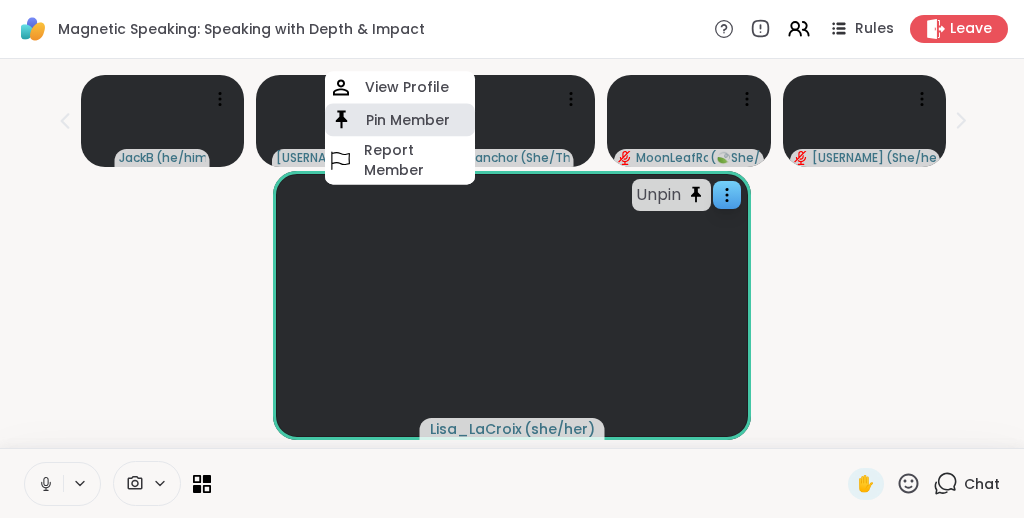 click on "Pin Member" at bounding box center [408, 120] 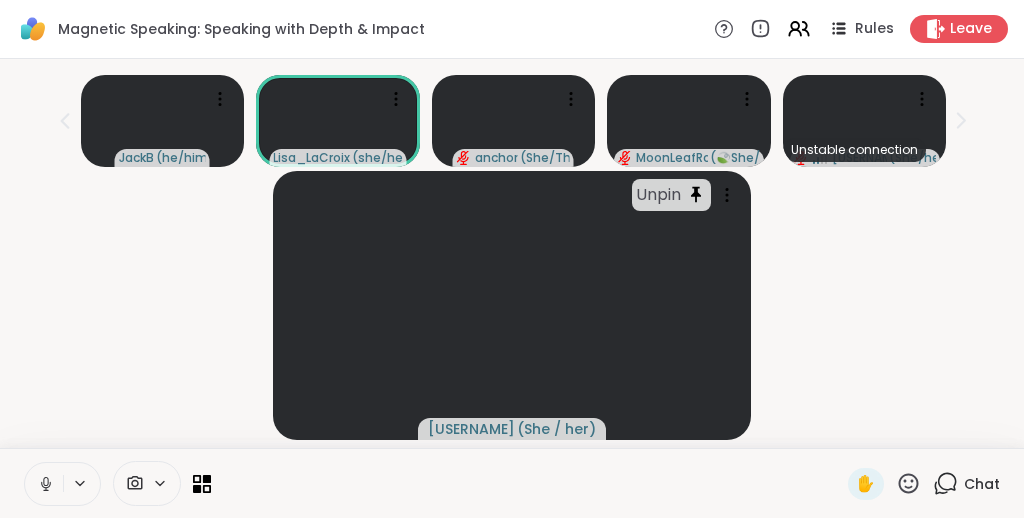 click 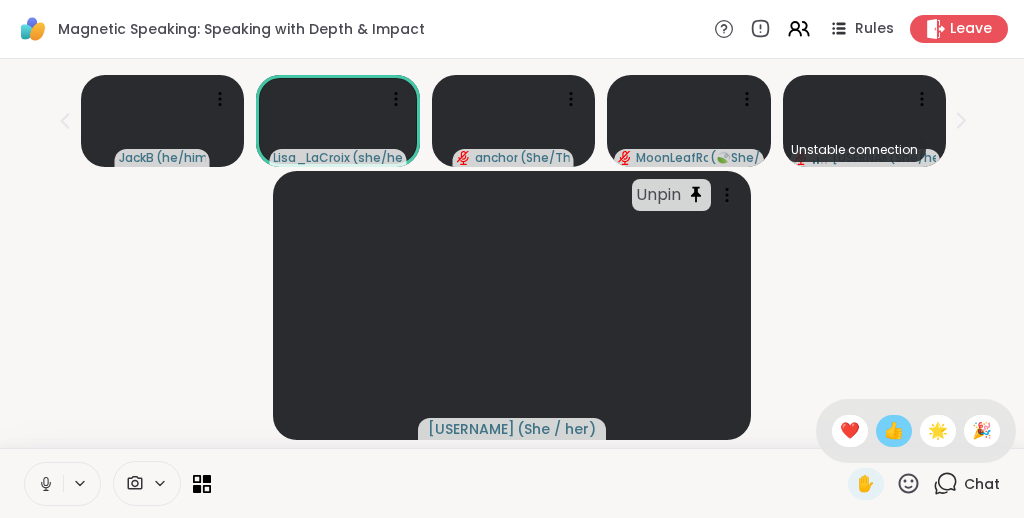 click on "👍" at bounding box center (894, 431) 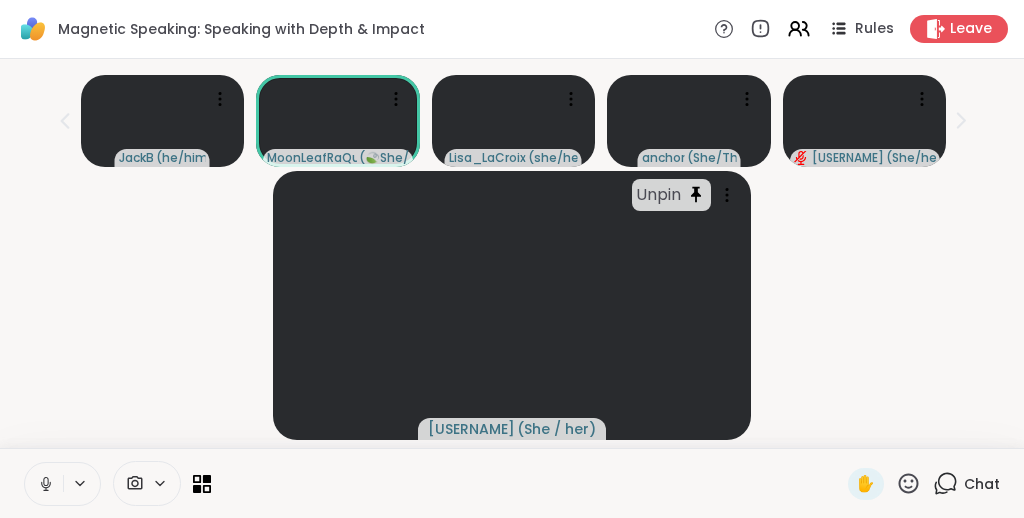 click 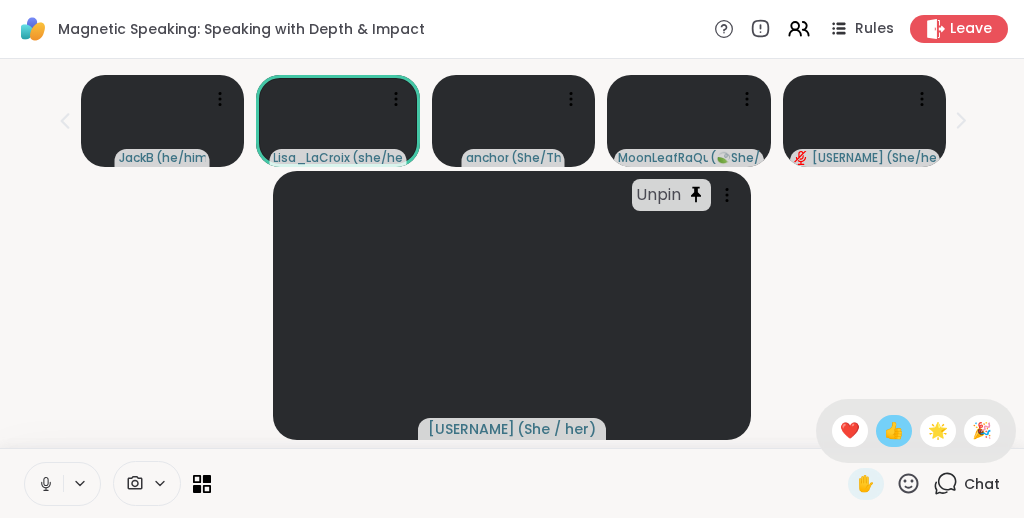 click on "👍" at bounding box center [894, 431] 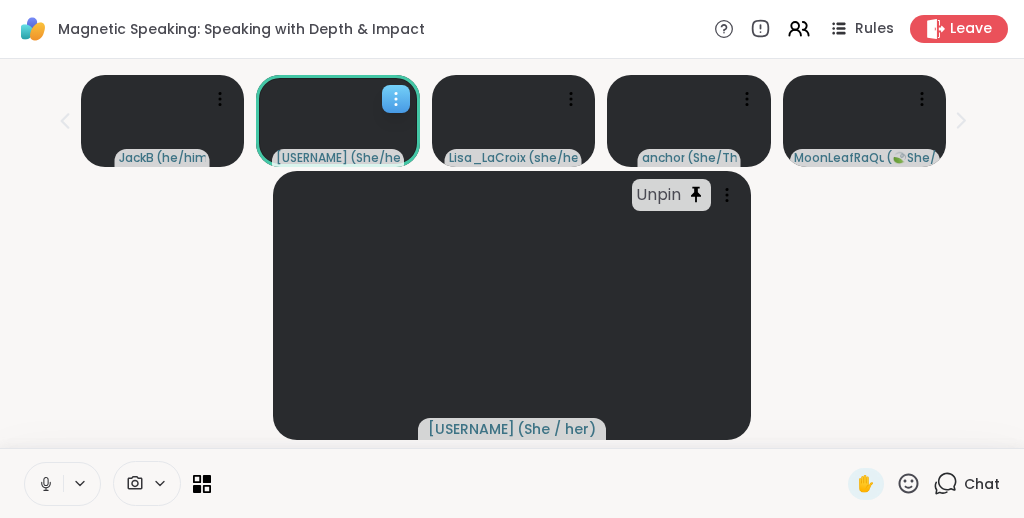 click 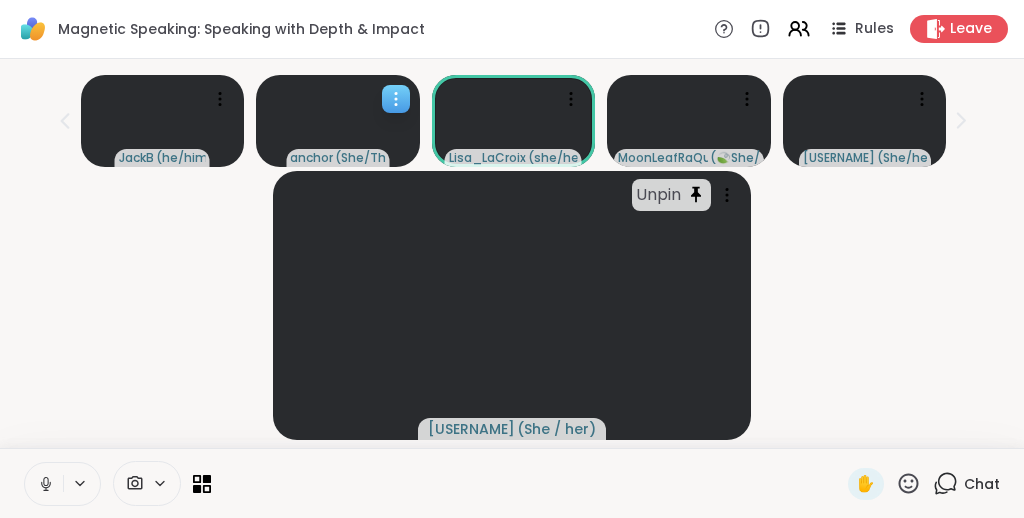 click 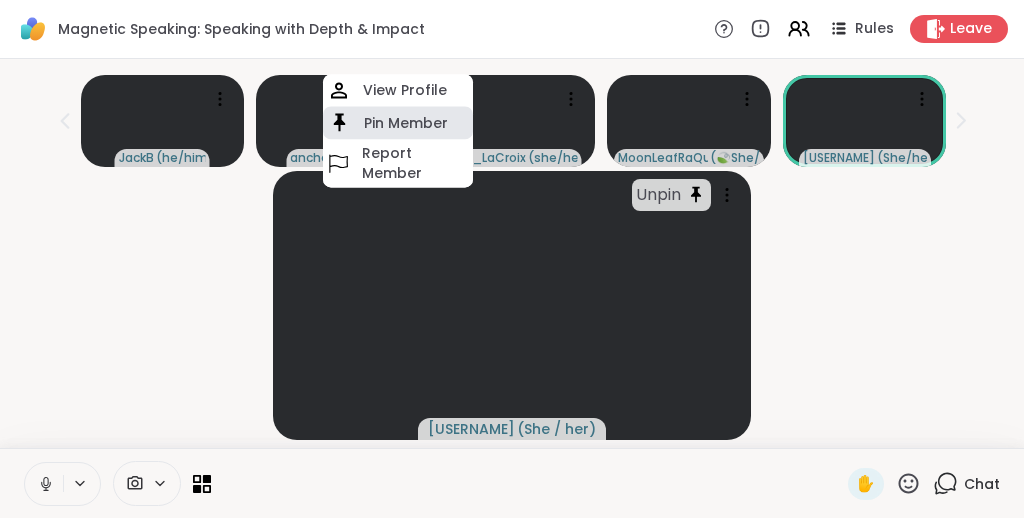 click on "Pin Member" at bounding box center (406, 123) 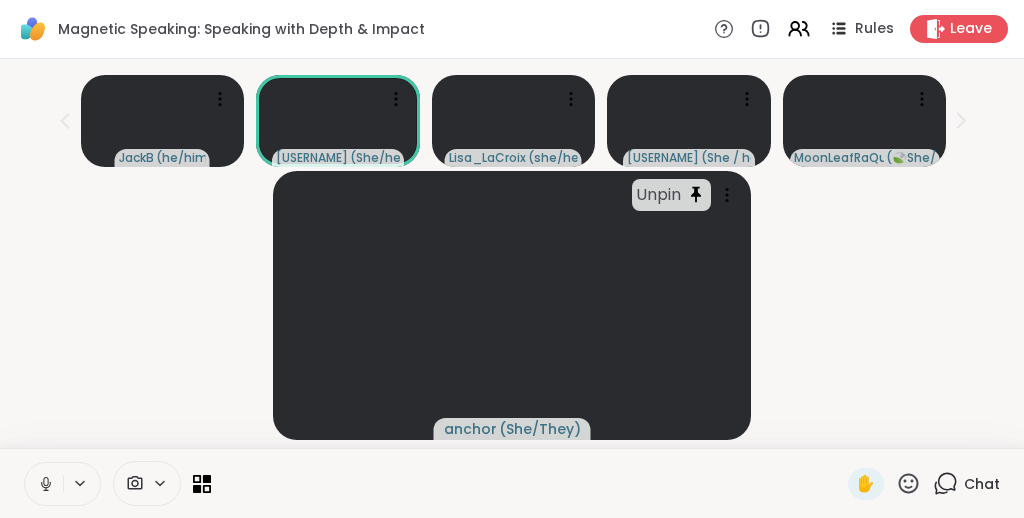 click on "Unpin  anchor ( She/They )" at bounding box center (512, 305) 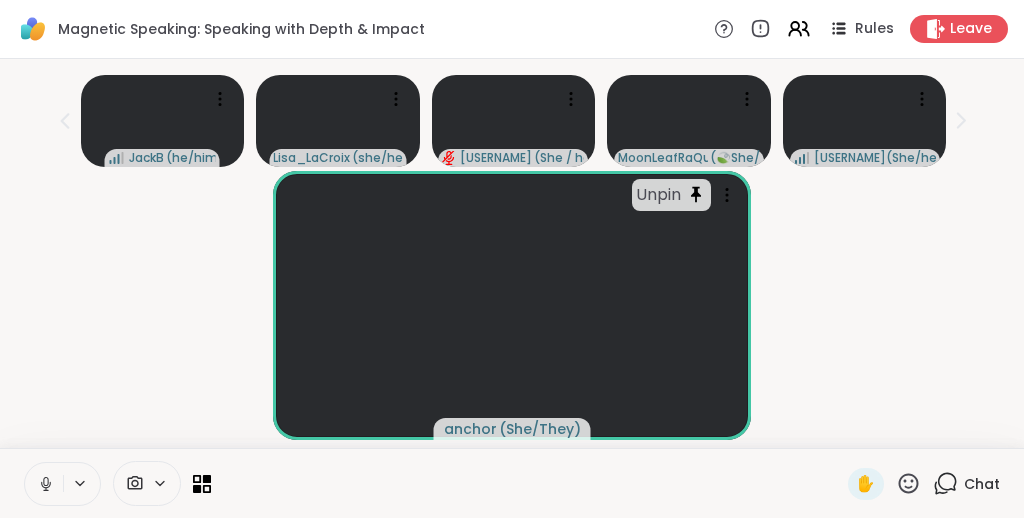 click on "Unpin  anchor ( She/They )" at bounding box center [512, 305] 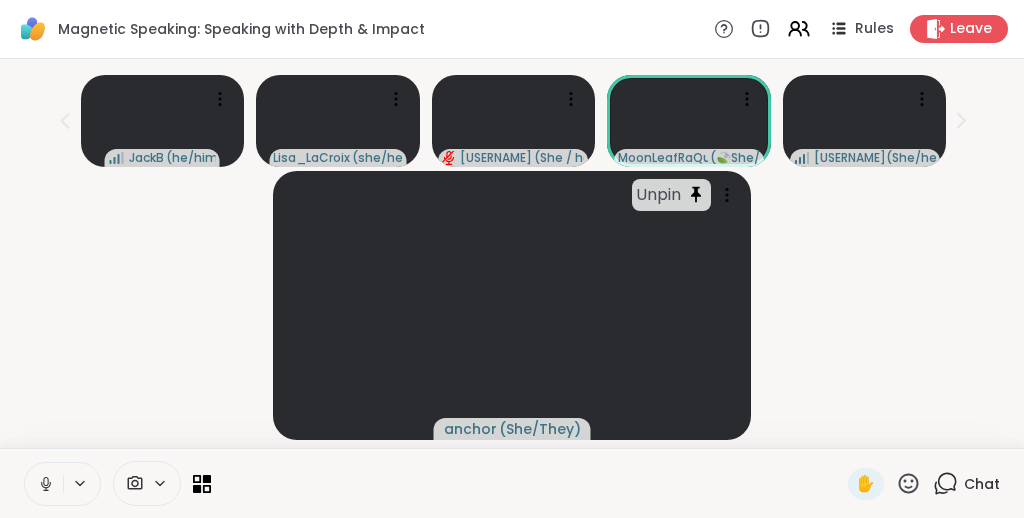 click 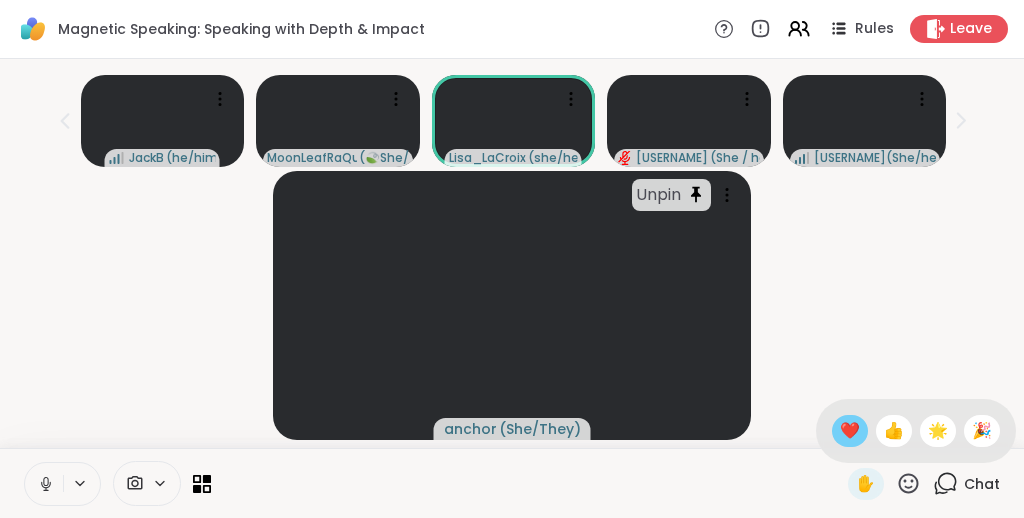 click on "❤️" at bounding box center (850, 431) 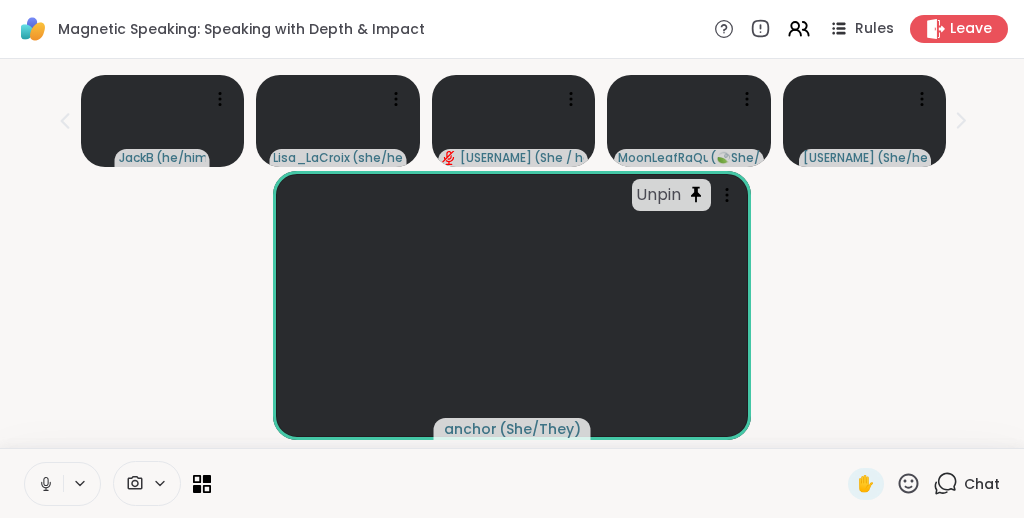 click 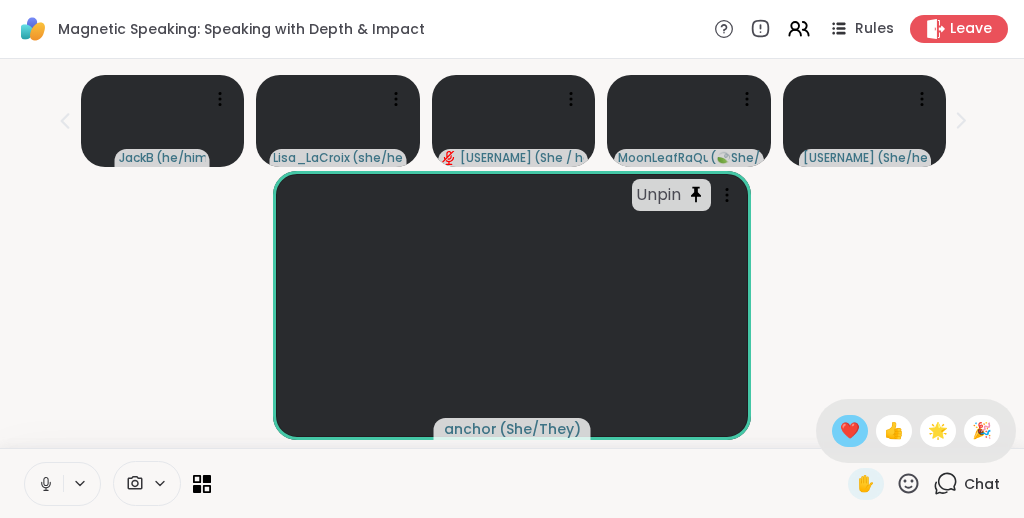 click on "❤️" at bounding box center [850, 431] 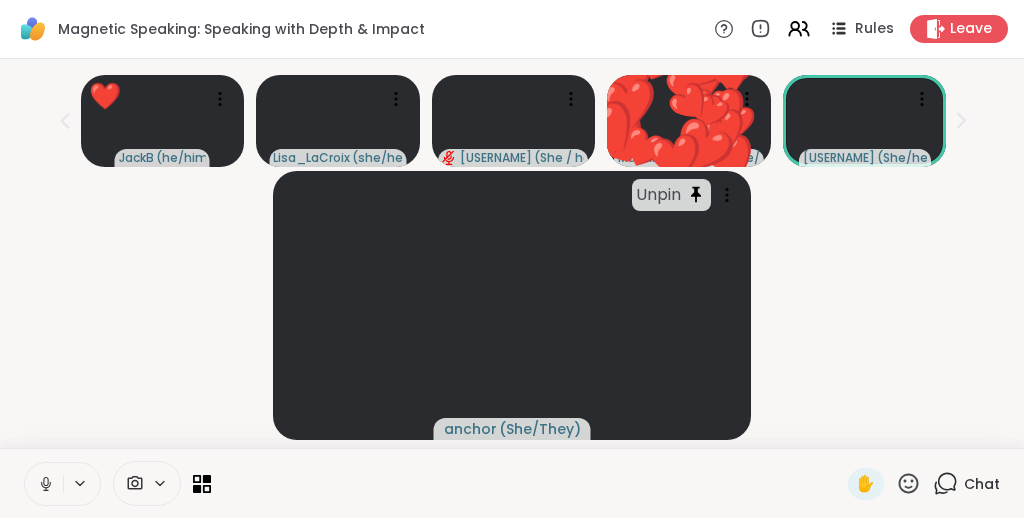 click 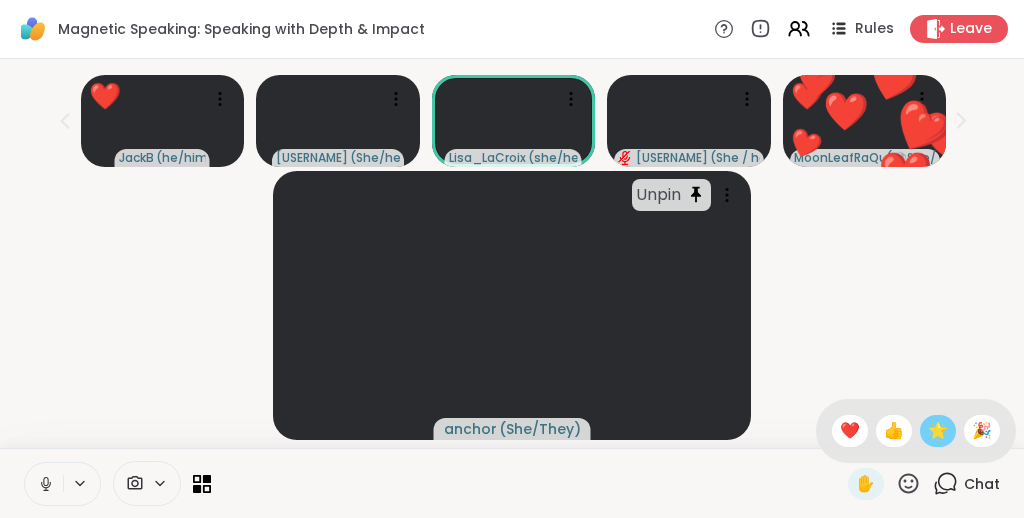 click on "🌟" at bounding box center (938, 431) 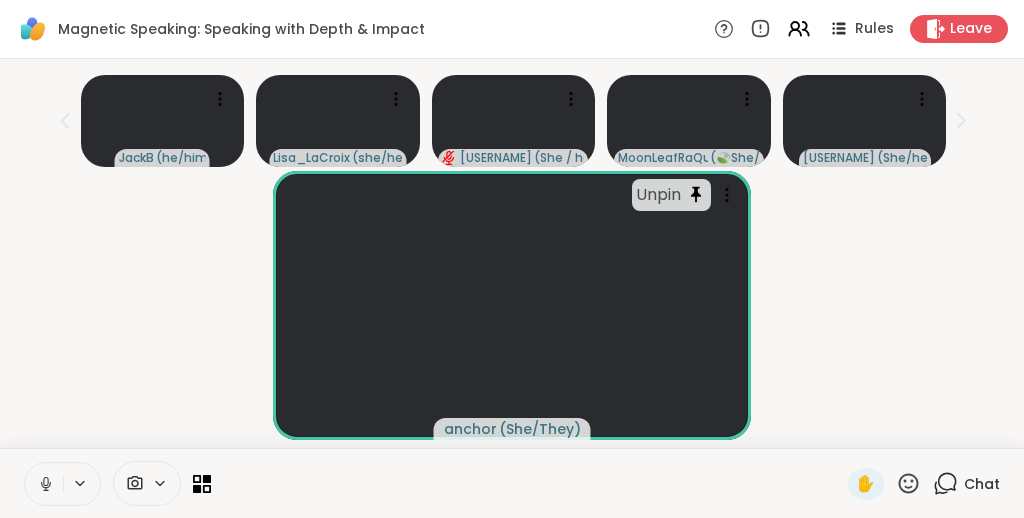 click on "Unpin  anchor ( She/They )" at bounding box center (512, 305) 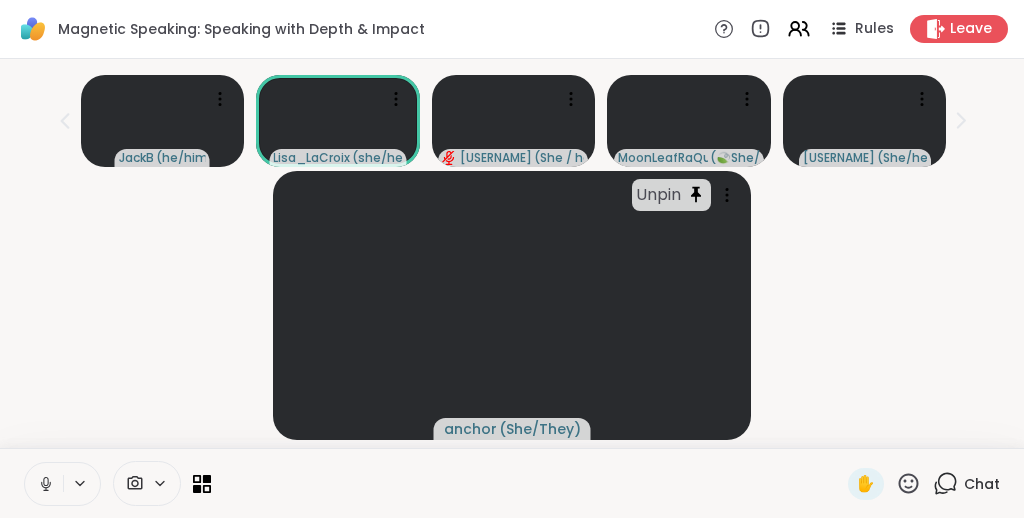 click 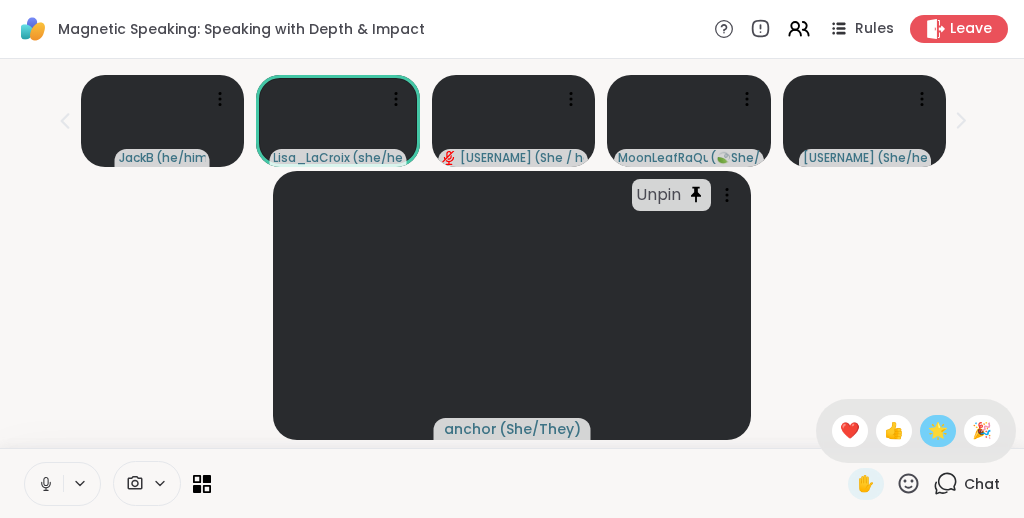 click on "🌟" at bounding box center [938, 431] 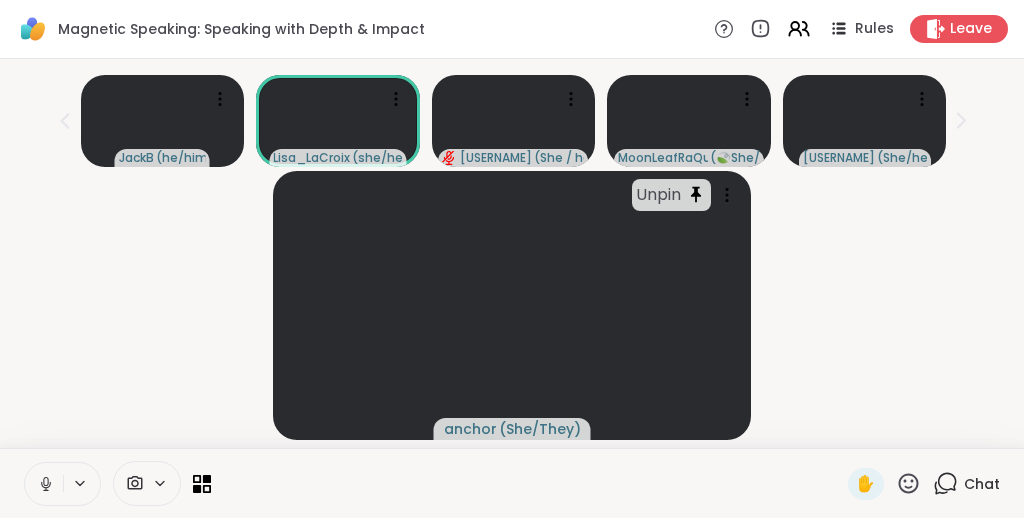 scroll, scrollTop: 40, scrollLeft: 0, axis: vertical 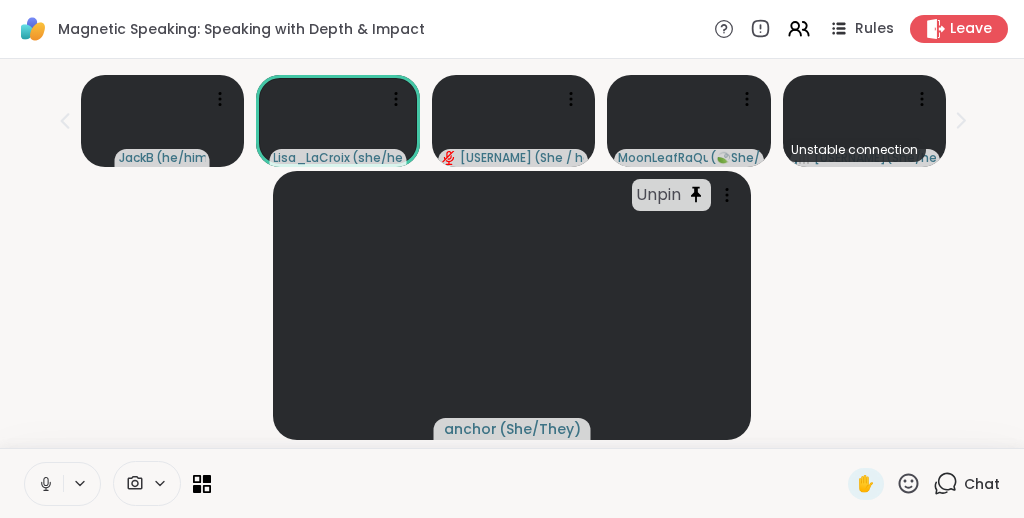 click on "Unpin  anchor ( She/They )" at bounding box center (512, 305) 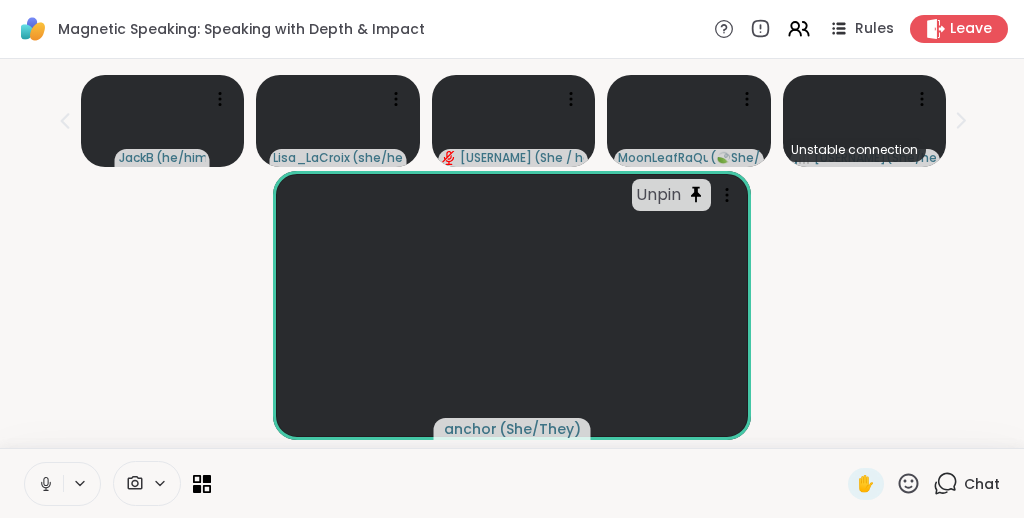 click 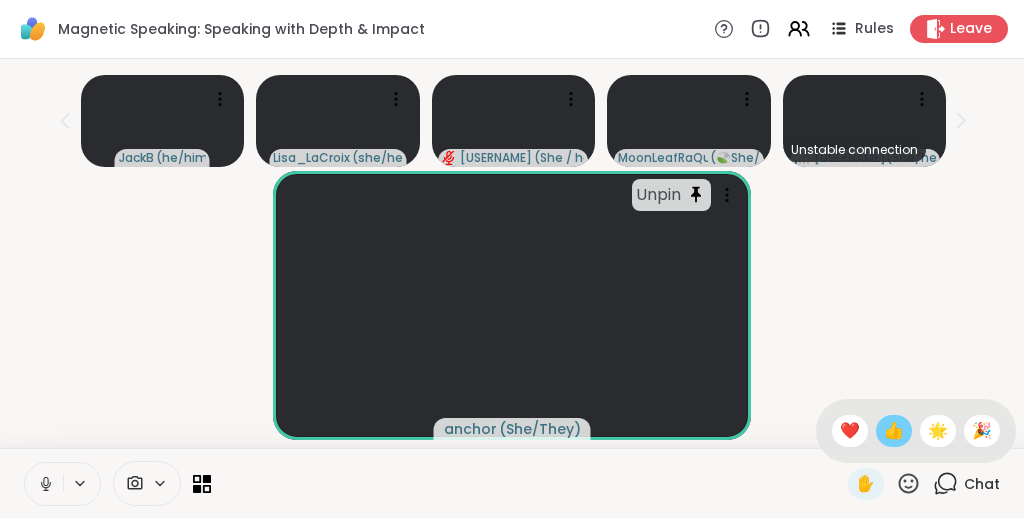 click on "👍" at bounding box center [894, 431] 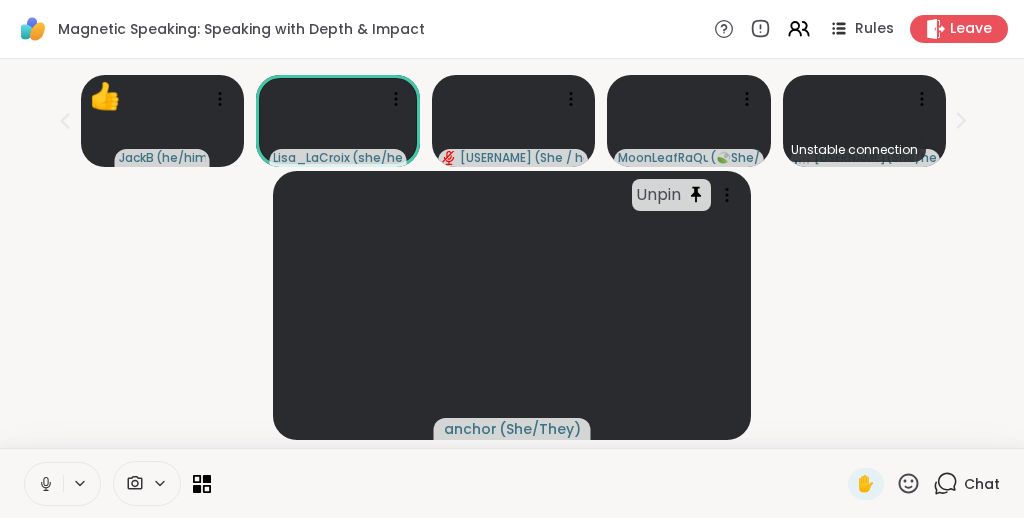 scroll, scrollTop: 0, scrollLeft: 0, axis: both 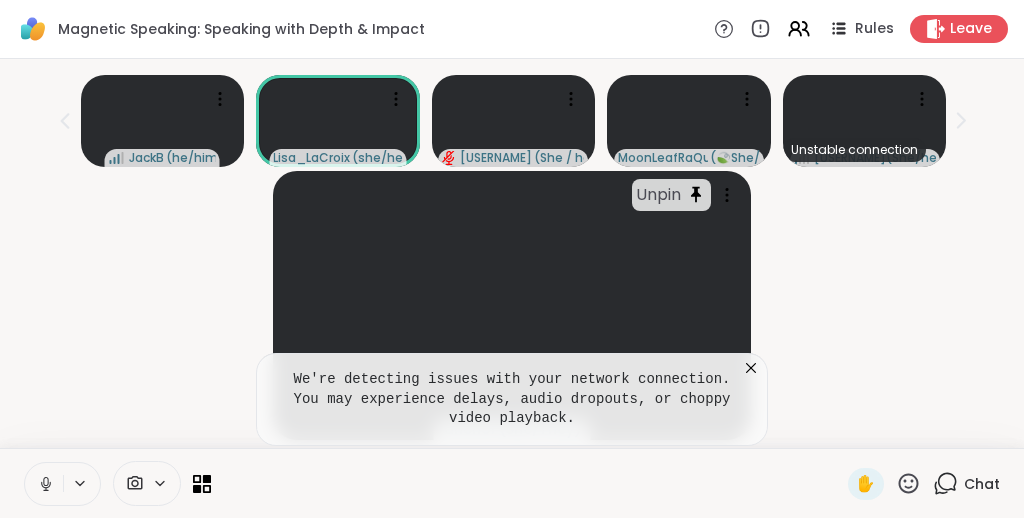 click 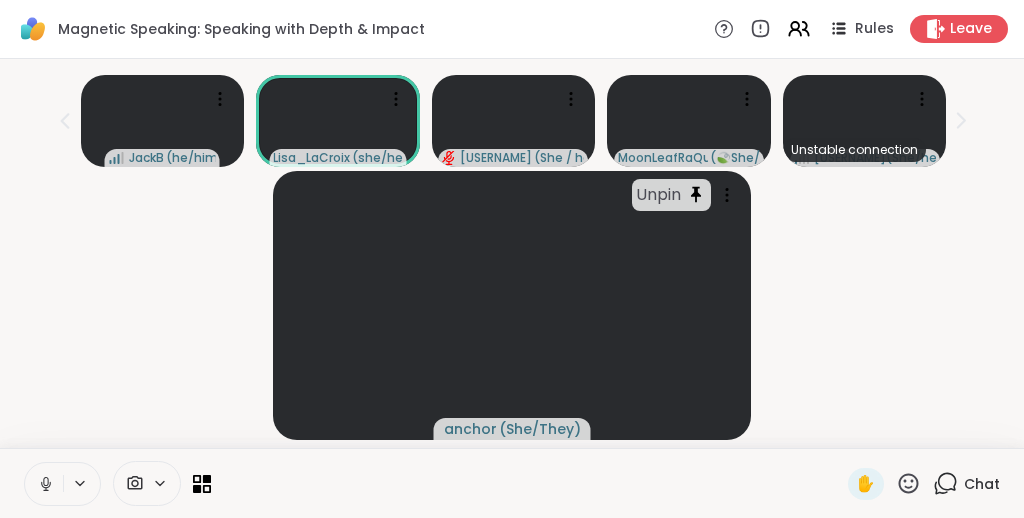 click on "Unpin  anchor ( She/They )" at bounding box center (512, 305) 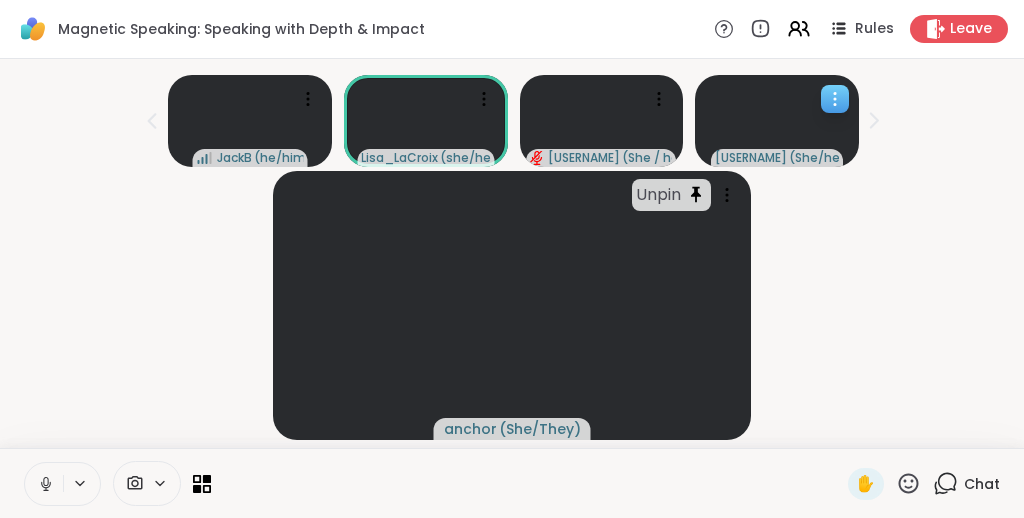 click 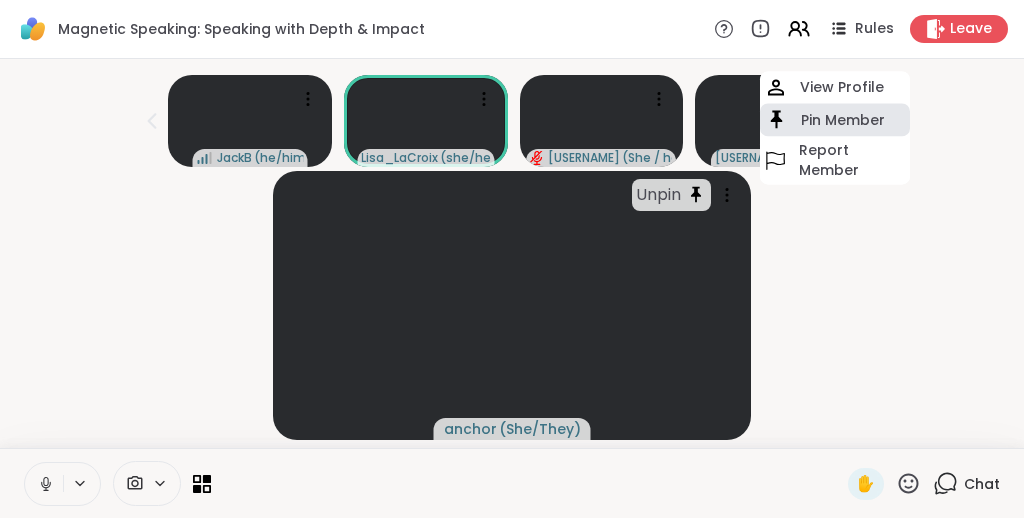 click on "Pin Member" at bounding box center (843, 120) 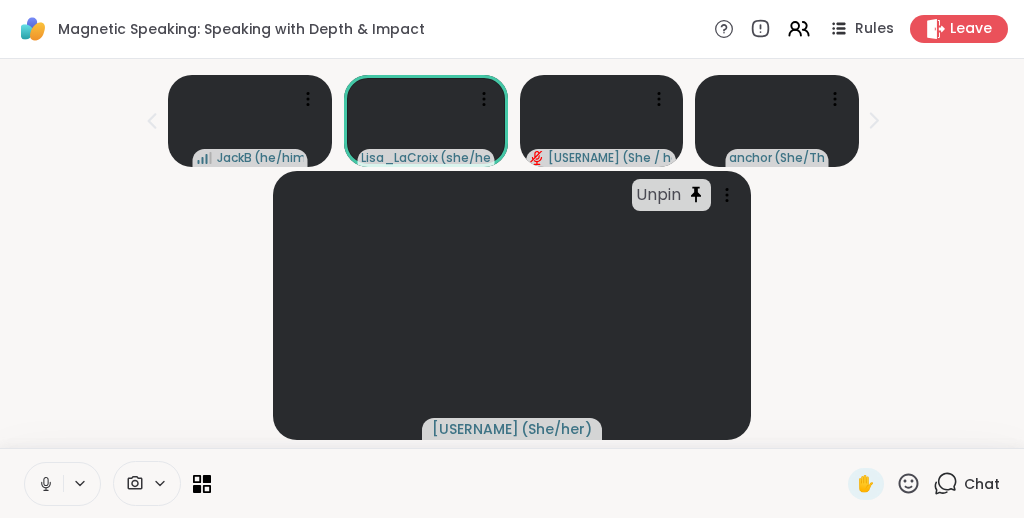 click on "Unpin  3oceancolors ( She/her )" at bounding box center [512, 305] 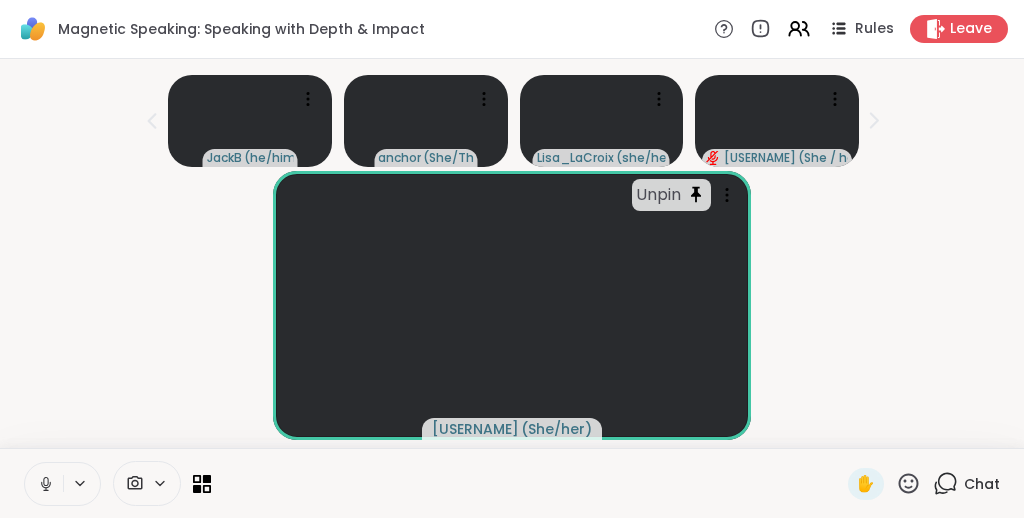 scroll, scrollTop: 40, scrollLeft: 0, axis: vertical 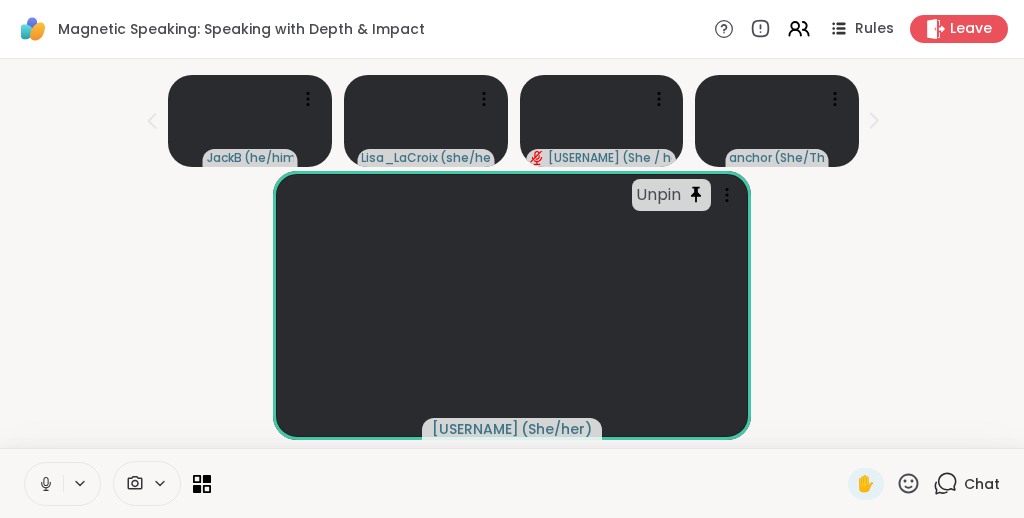 click 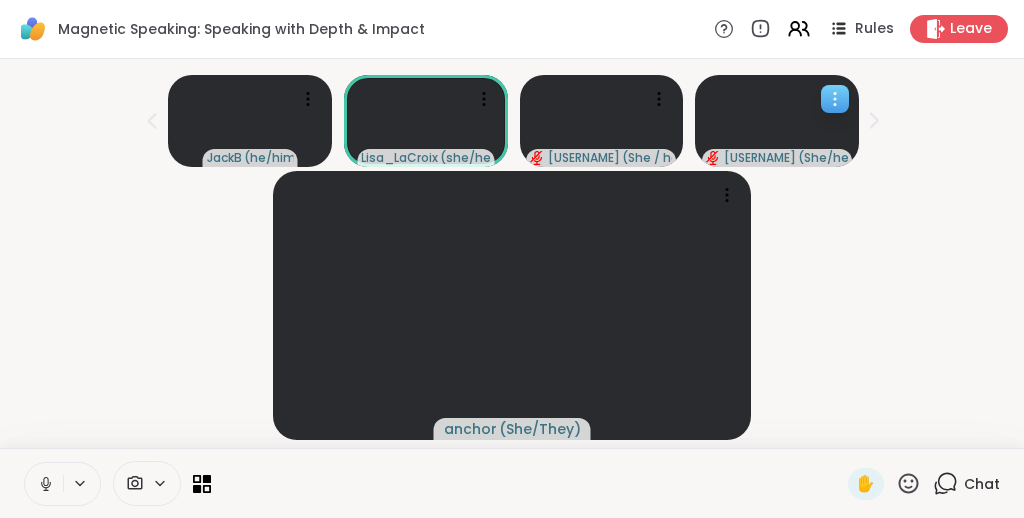 click 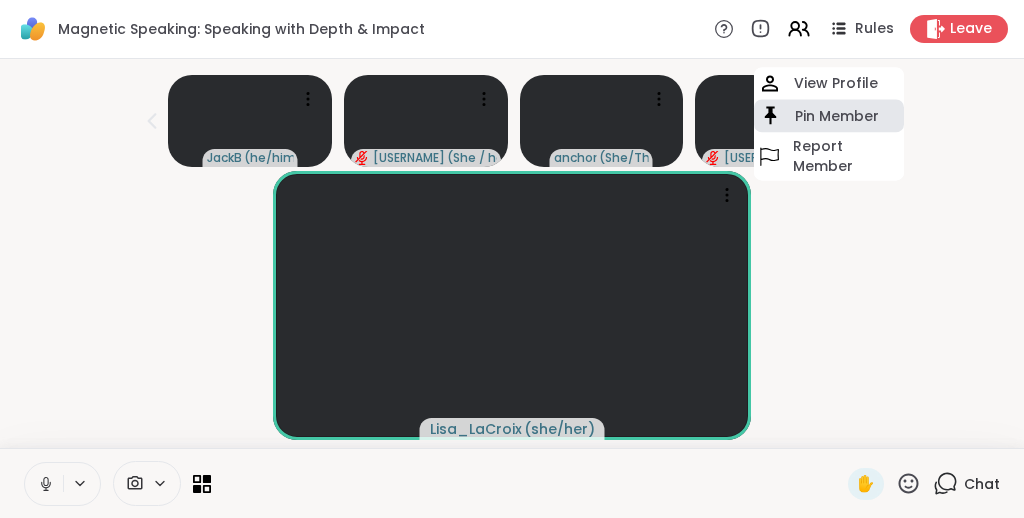 click on "Pin Member" at bounding box center (837, 116) 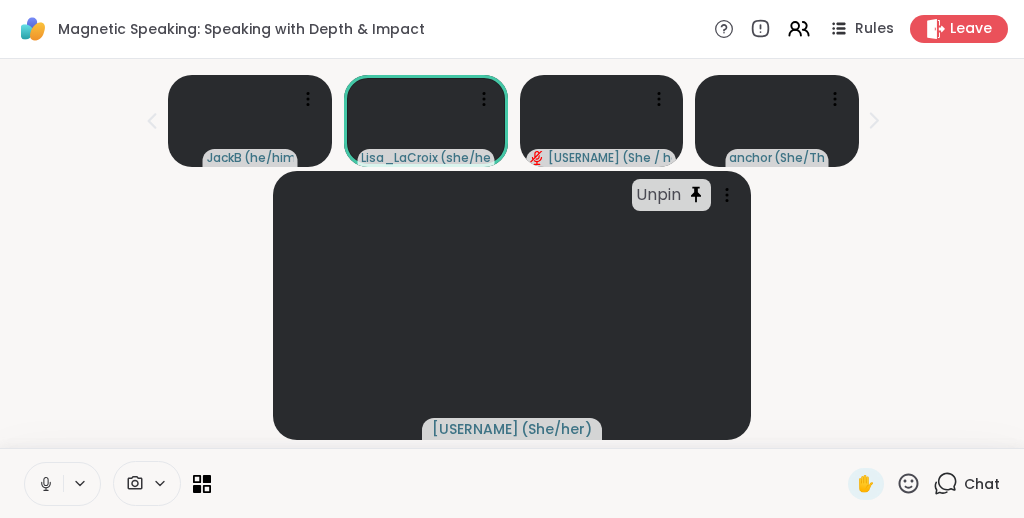 click on "Unpin  3oceancolors ( She/her )" at bounding box center [512, 305] 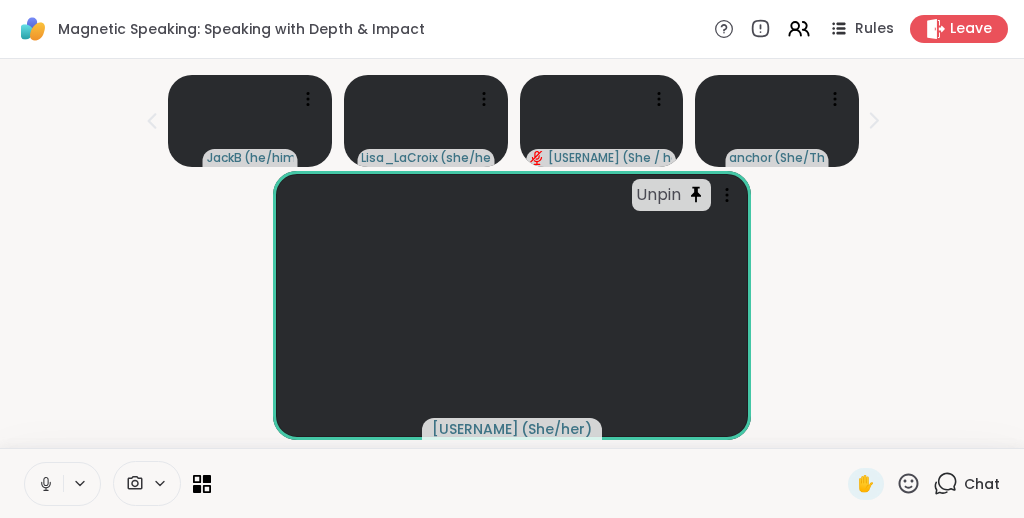click 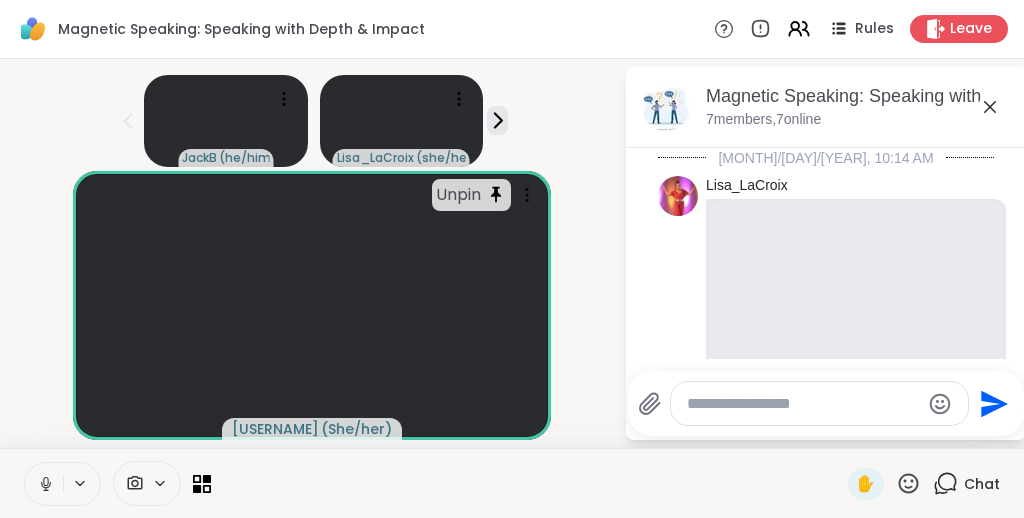 scroll, scrollTop: 842, scrollLeft: 0, axis: vertical 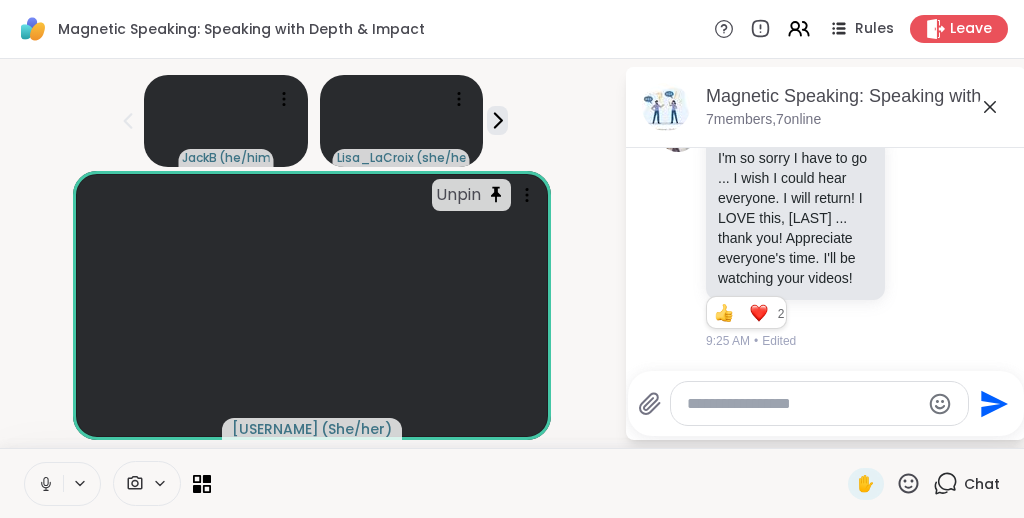 click 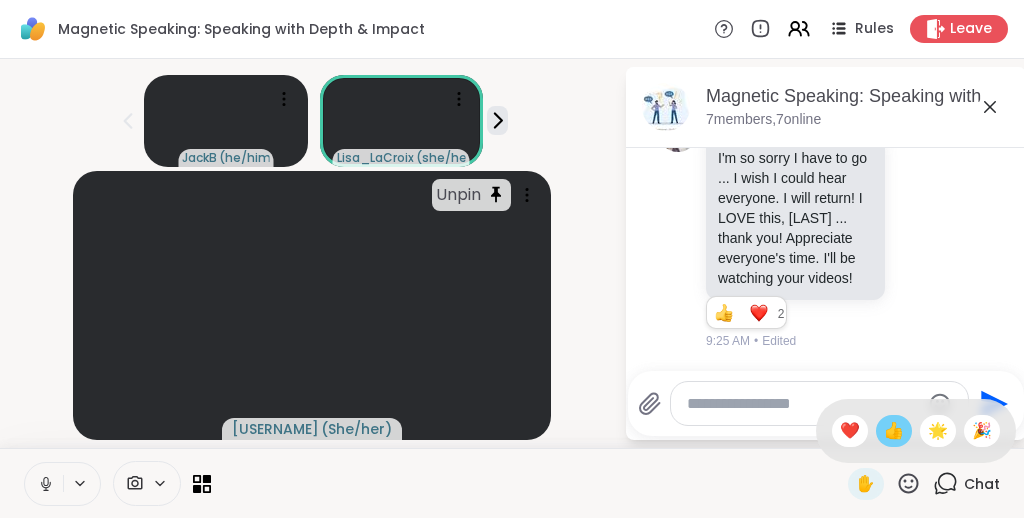 click on "👍" at bounding box center (894, 431) 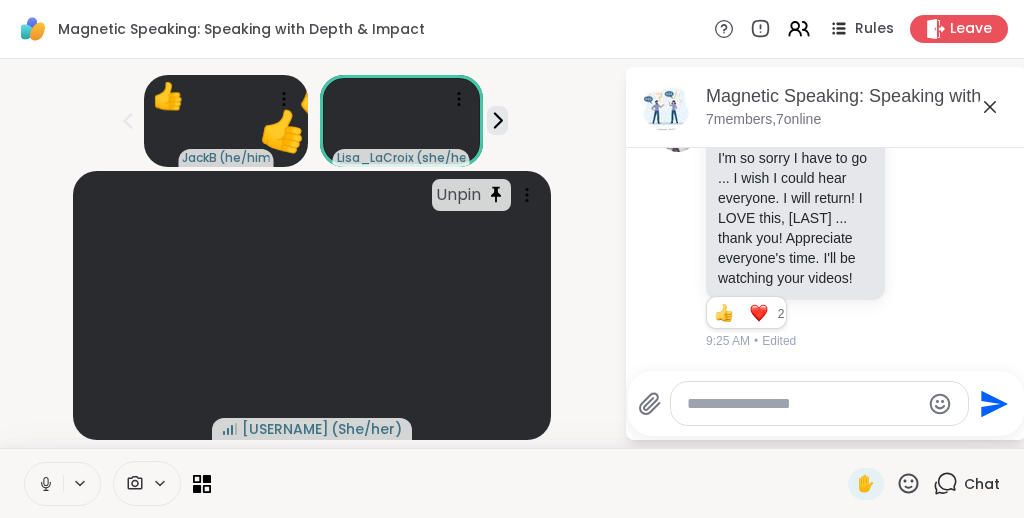 click 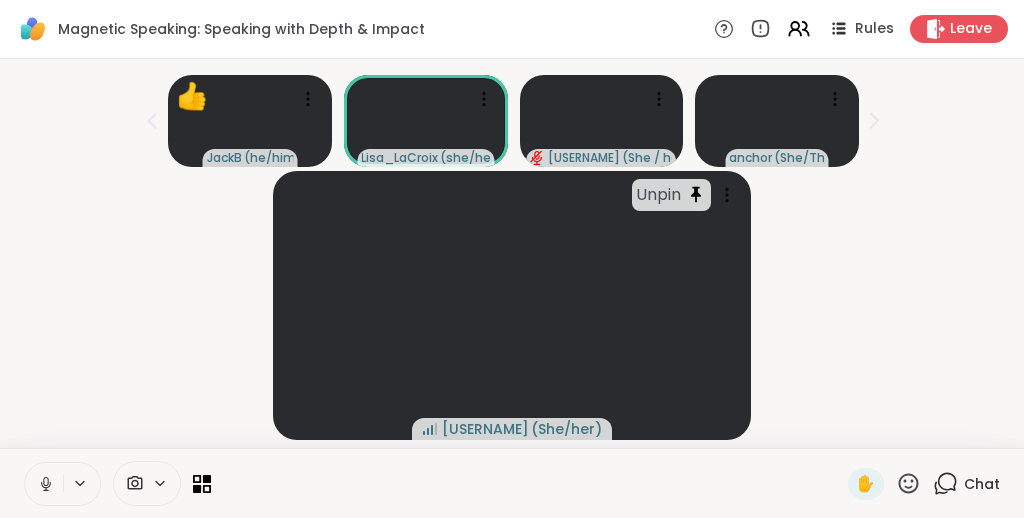 click on "Unpin  3oceancolors ( She/her )" at bounding box center [512, 305] 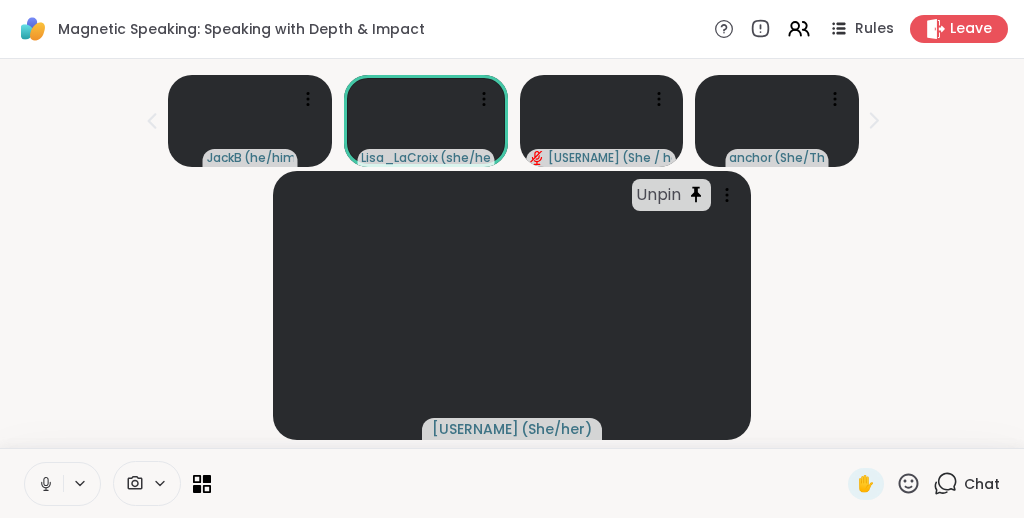 scroll, scrollTop: 0, scrollLeft: 0, axis: both 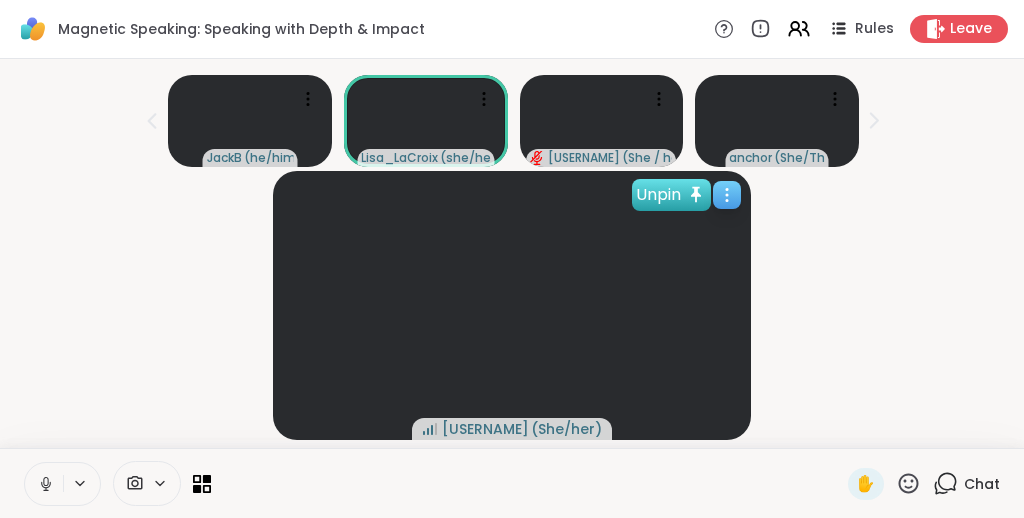 click on "Unpin" at bounding box center [671, 195] 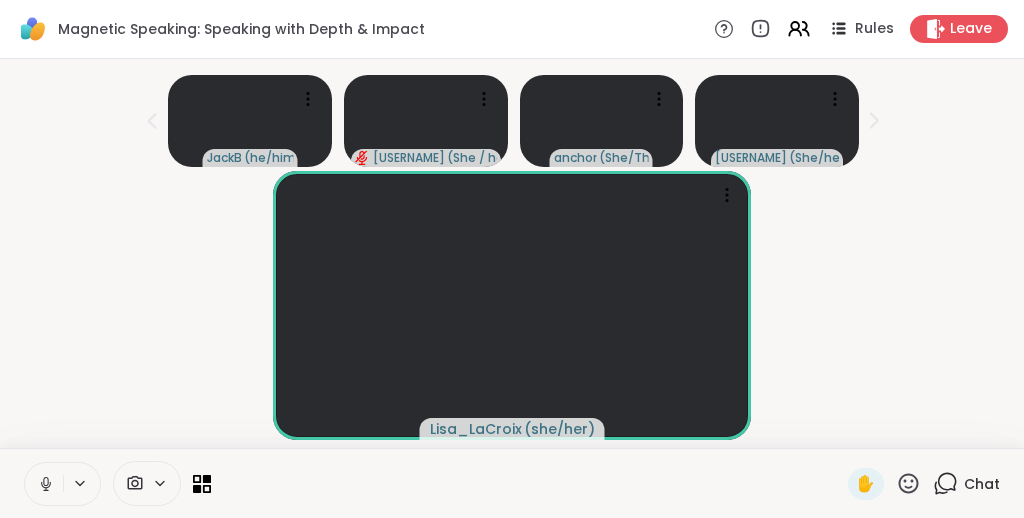 scroll, scrollTop: 0, scrollLeft: 0, axis: both 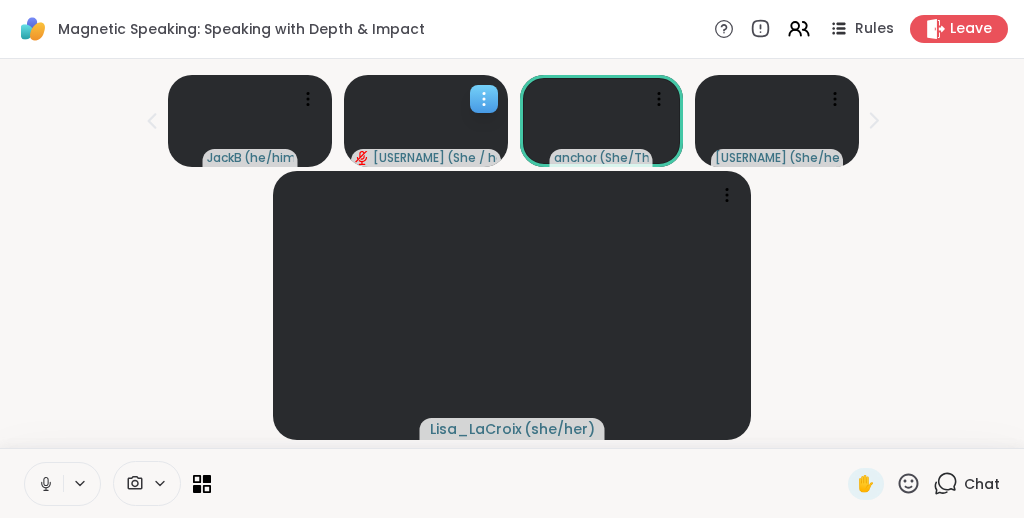 click 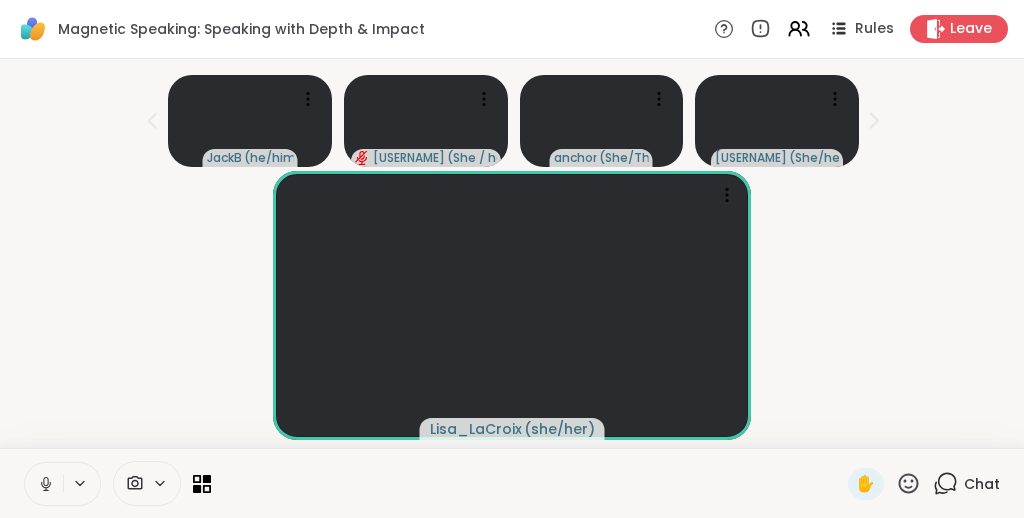 click on "Lisa_LaCroix ( she/her )" at bounding box center [512, 305] 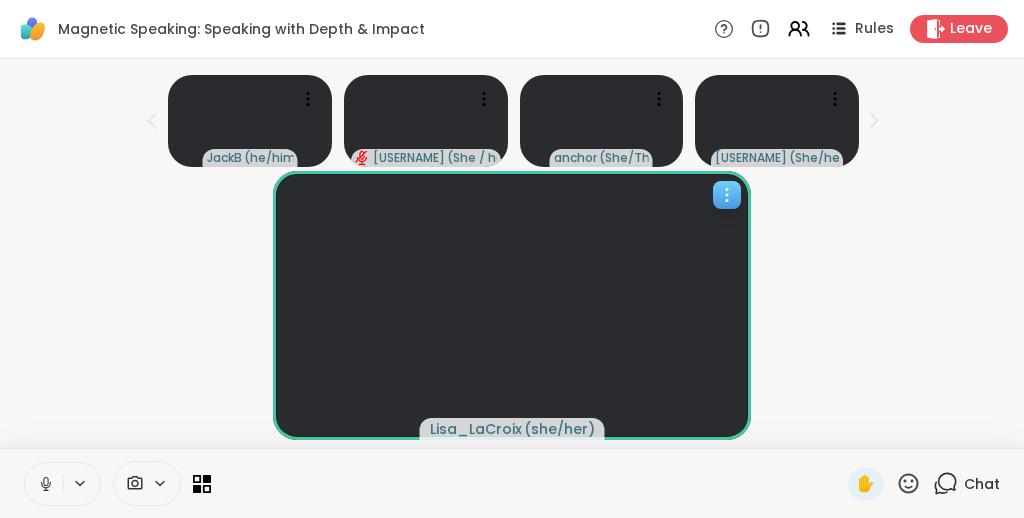click 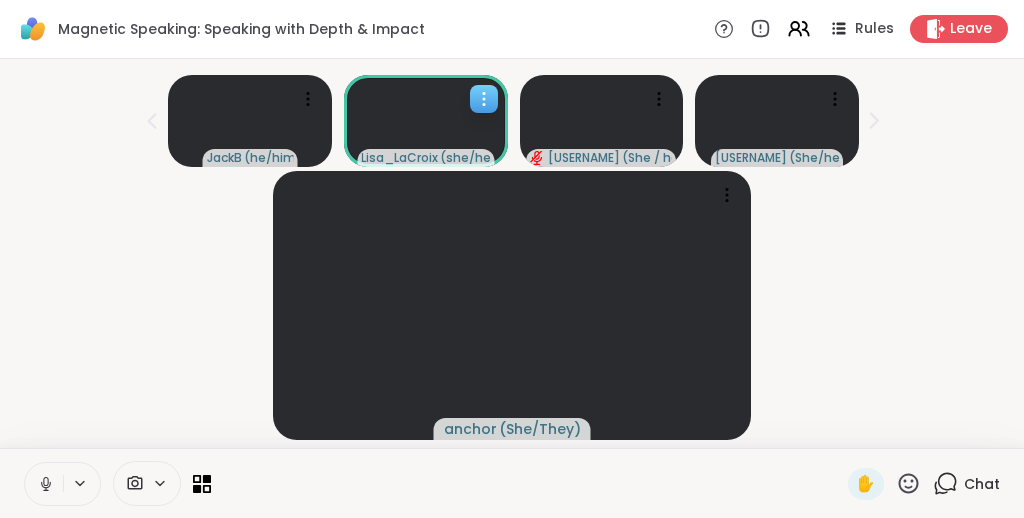 click 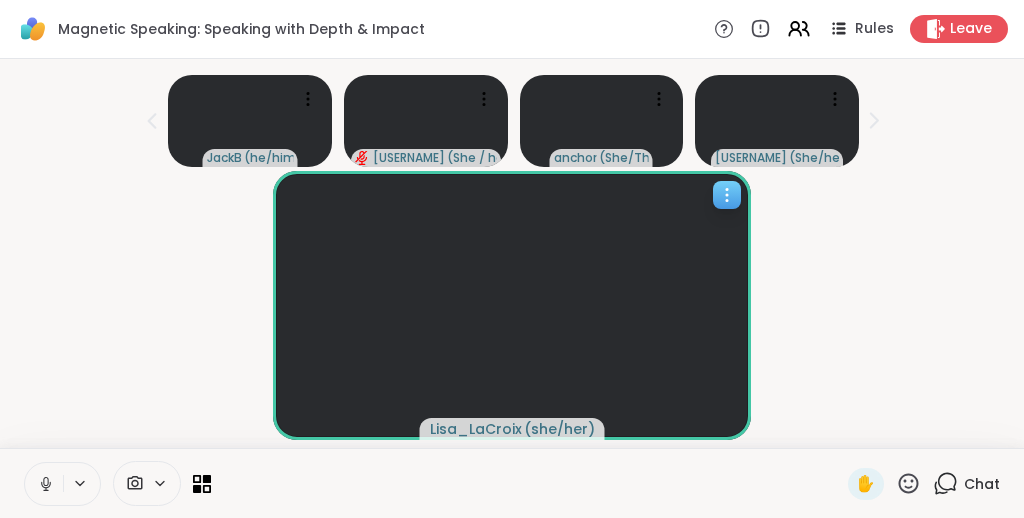 click 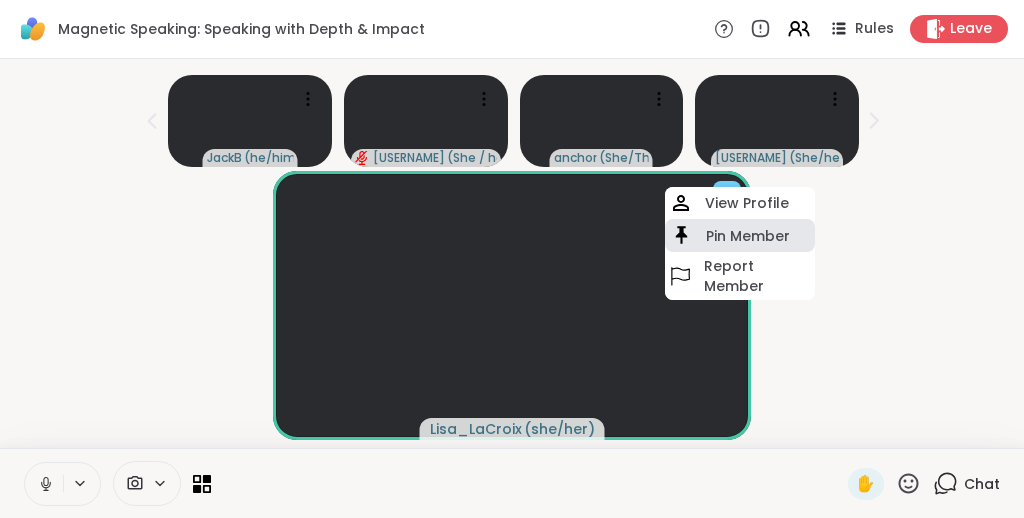 click on "Pin Member" at bounding box center (748, 236) 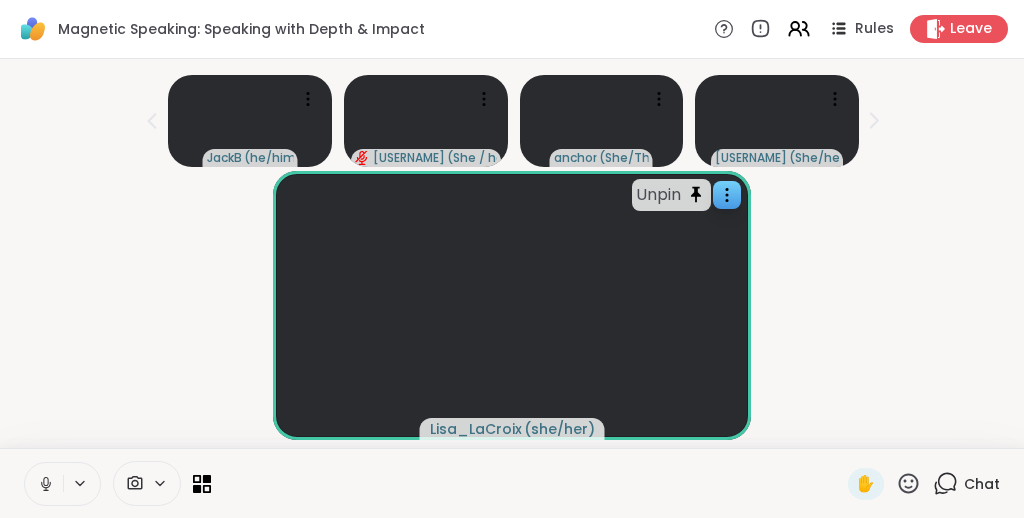 click on "Unpin  Lisa_LaCroix ( she/her )" at bounding box center [512, 305] 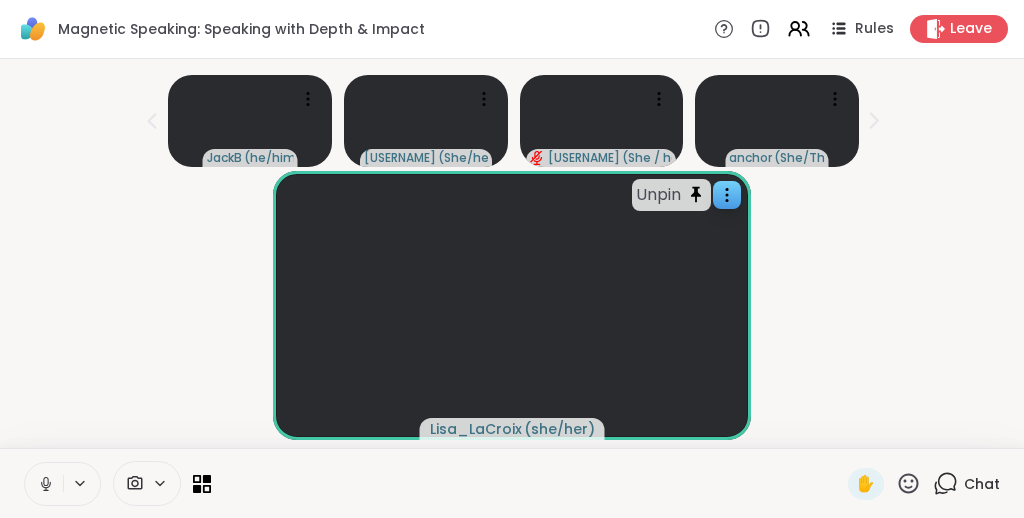 scroll, scrollTop: 0, scrollLeft: 0, axis: both 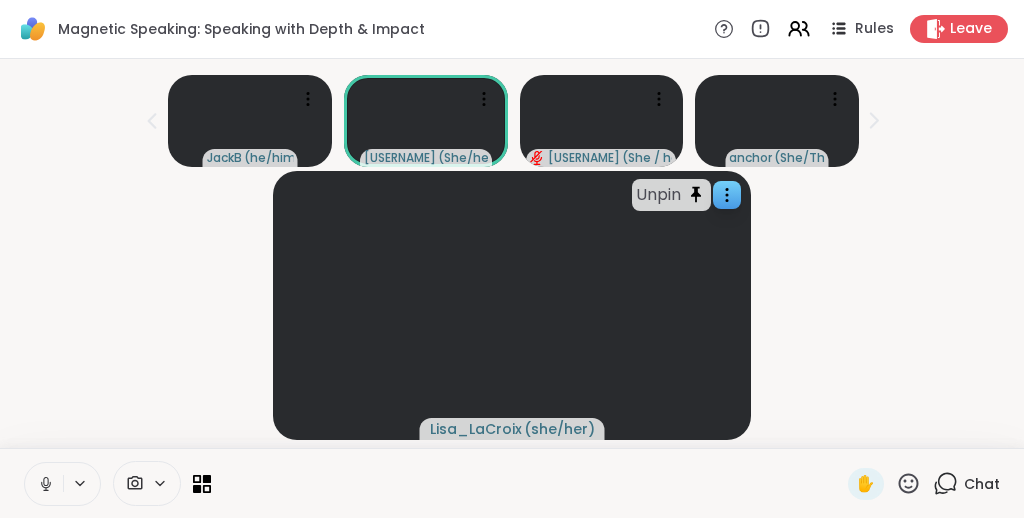 click 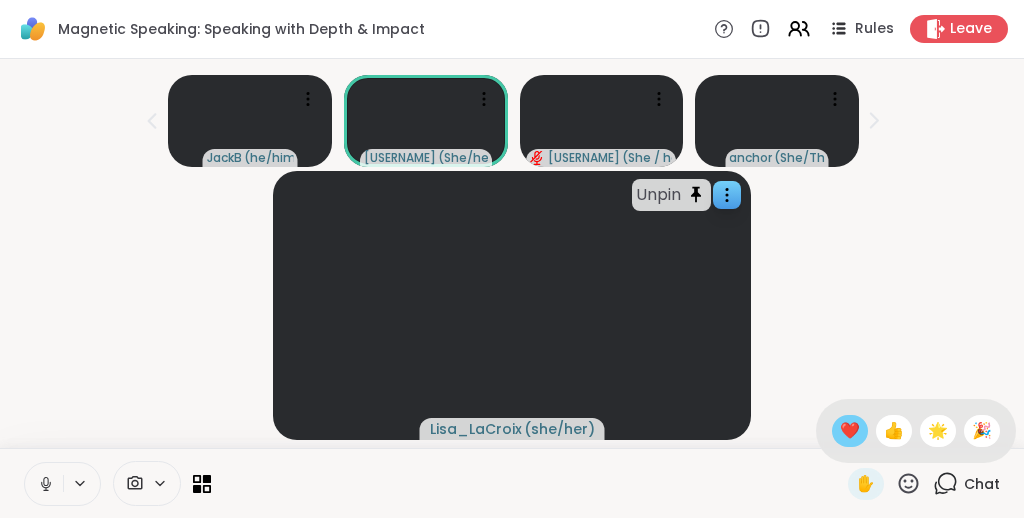 click on "❤️" at bounding box center [850, 431] 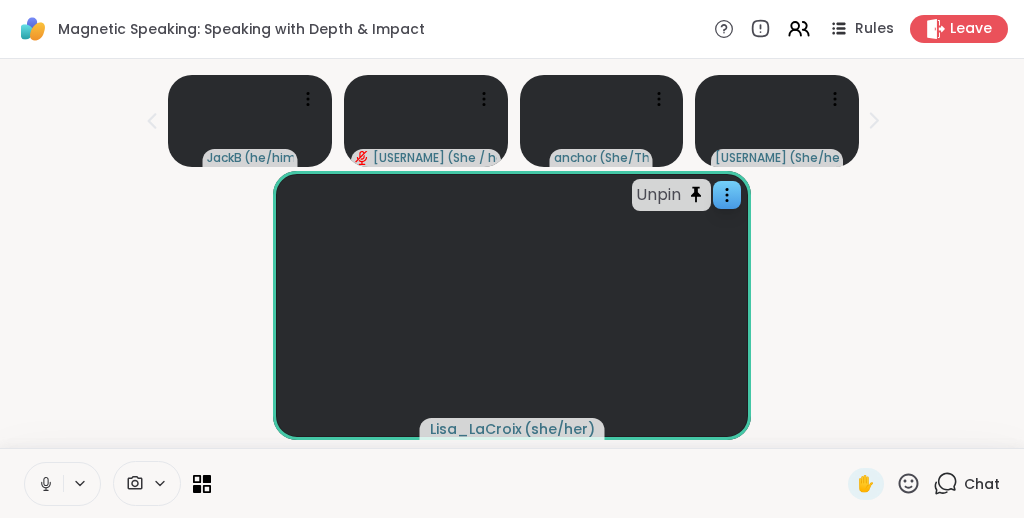 click on "Unpin  Lisa_LaCroix ( she/her )" at bounding box center [512, 305] 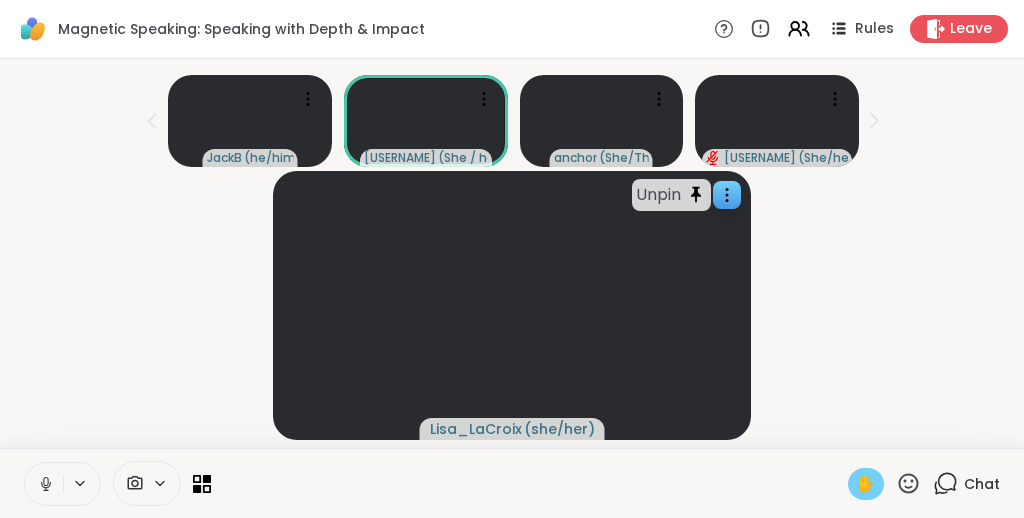 click on "✋" at bounding box center (866, 484) 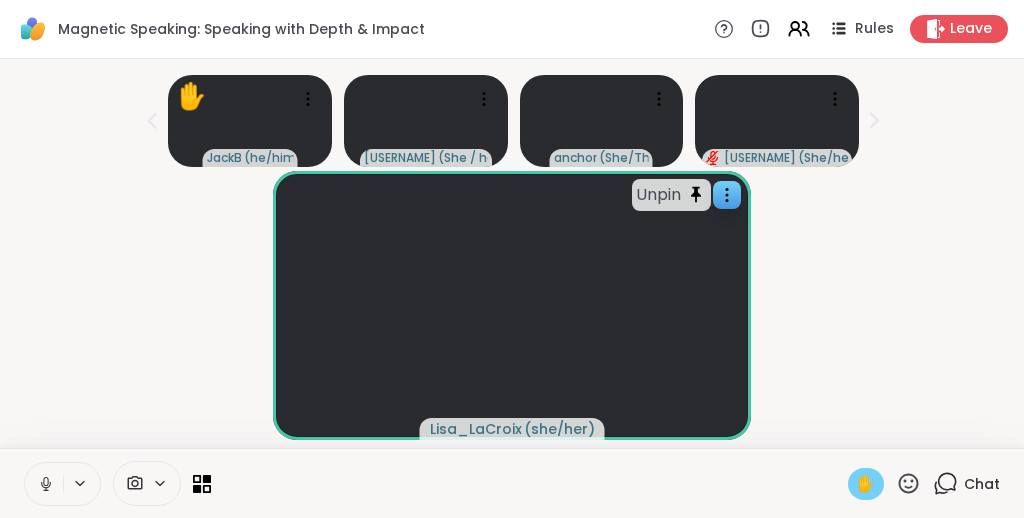 scroll, scrollTop: 0, scrollLeft: 0, axis: both 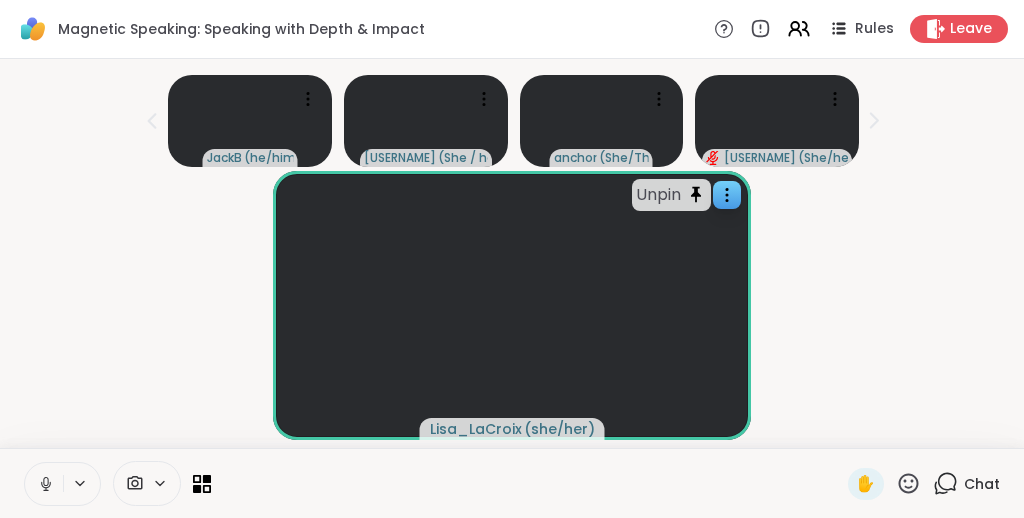 click 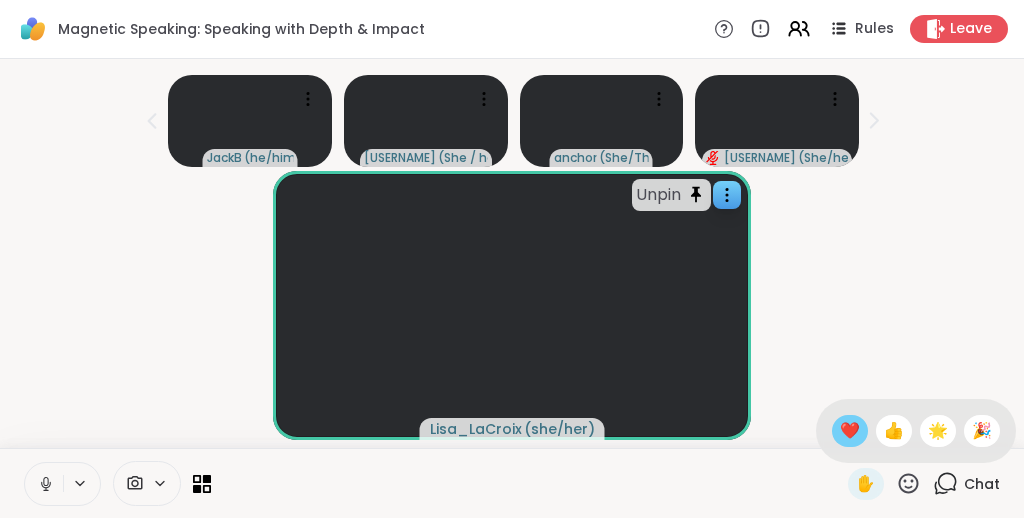click on "❤️" at bounding box center [850, 431] 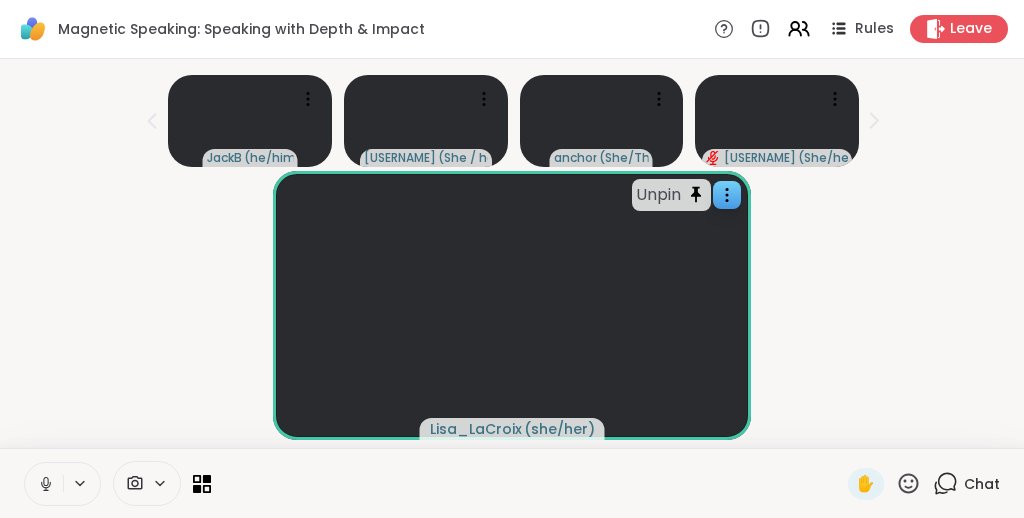 click 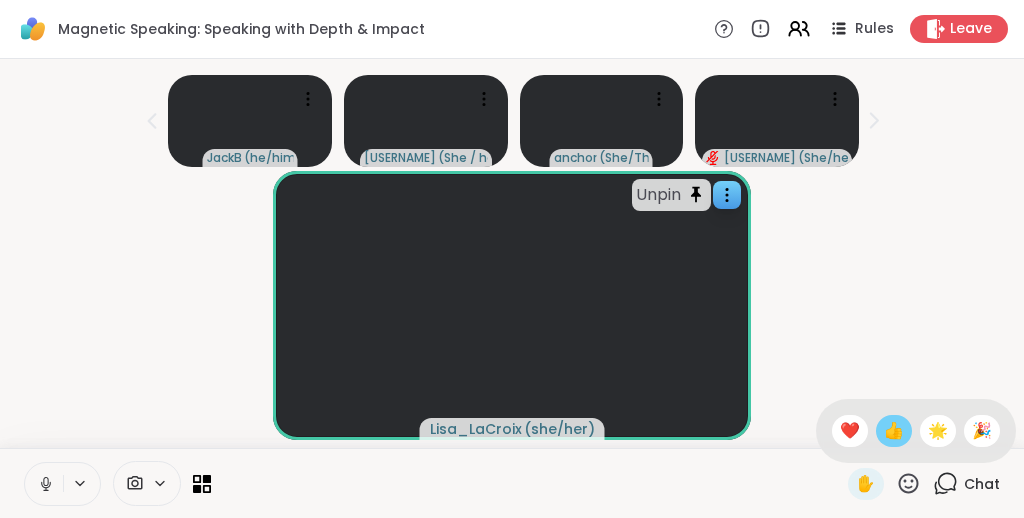 click on "👍" at bounding box center (894, 431) 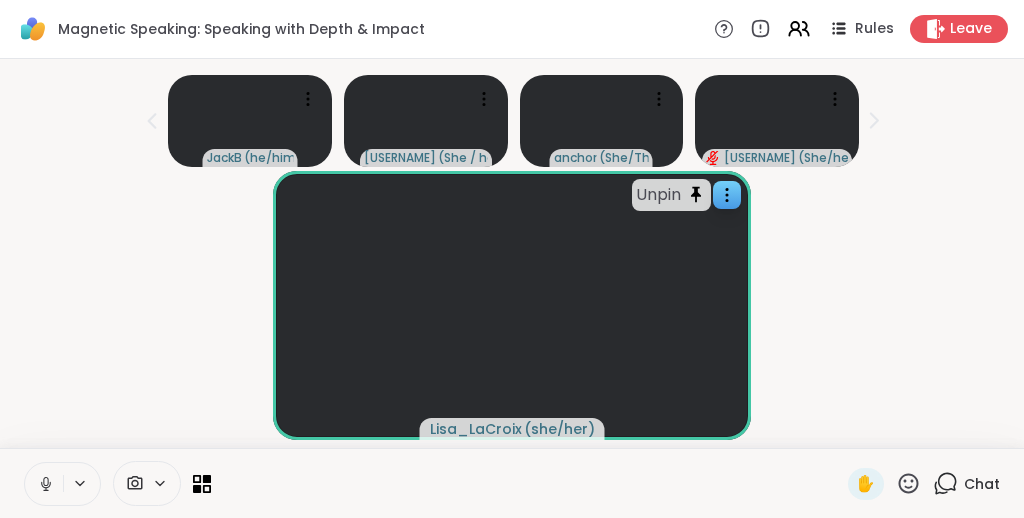 scroll, scrollTop: 0, scrollLeft: 0, axis: both 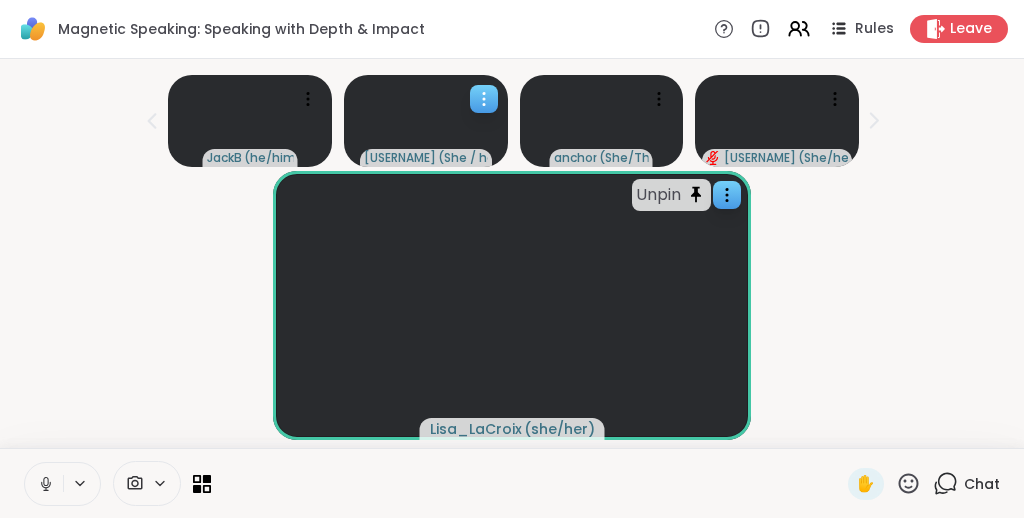 click 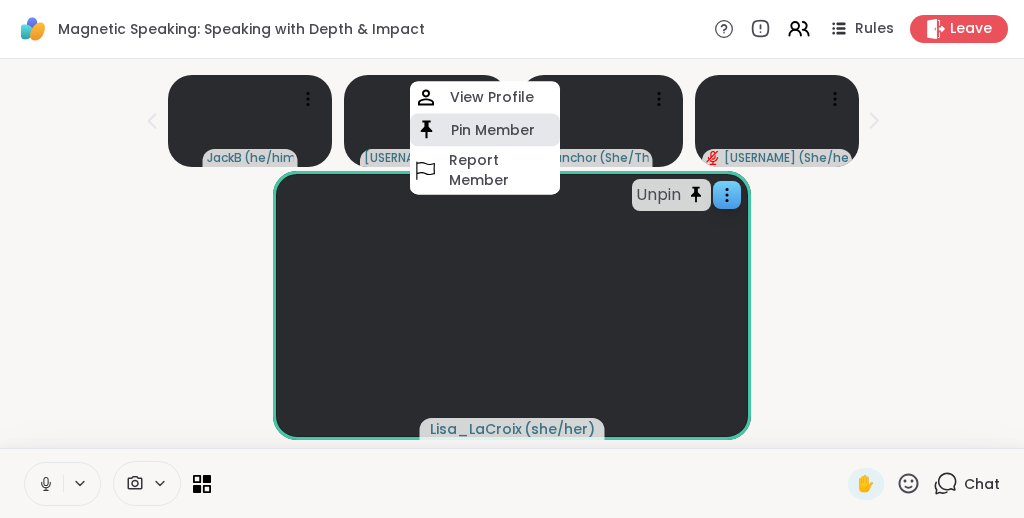 click on "Pin Member" at bounding box center [493, 130] 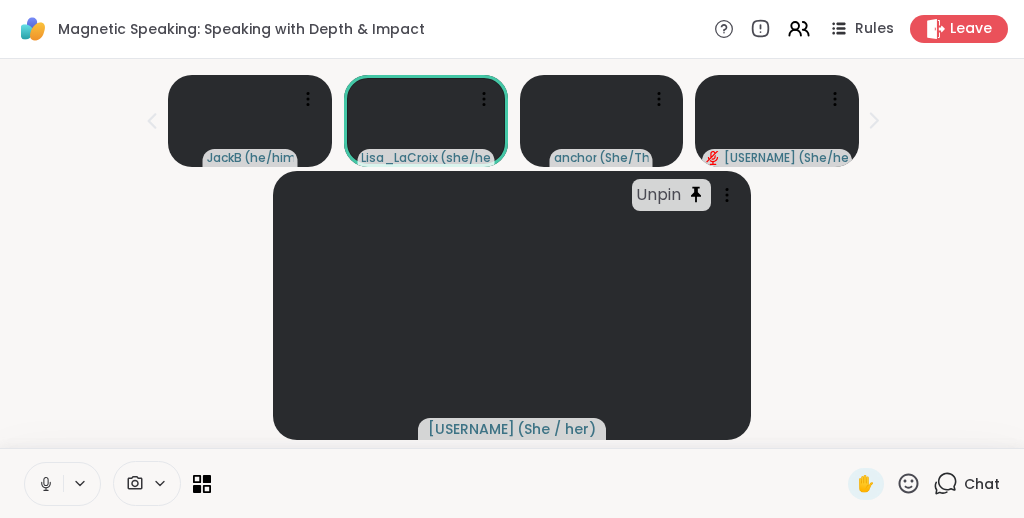 click on "Unpin  bluejay67 ( She / her )" at bounding box center (512, 305) 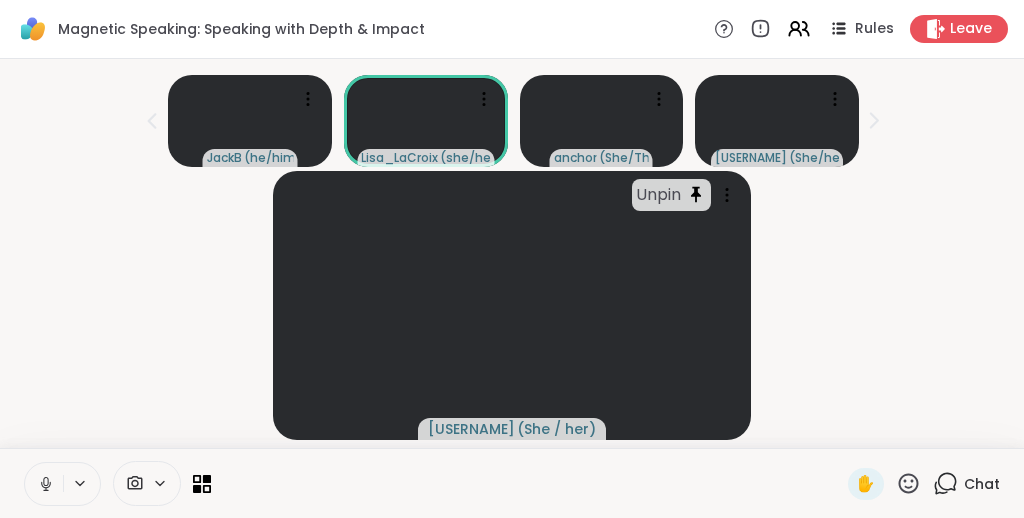 scroll, scrollTop: 0, scrollLeft: 0, axis: both 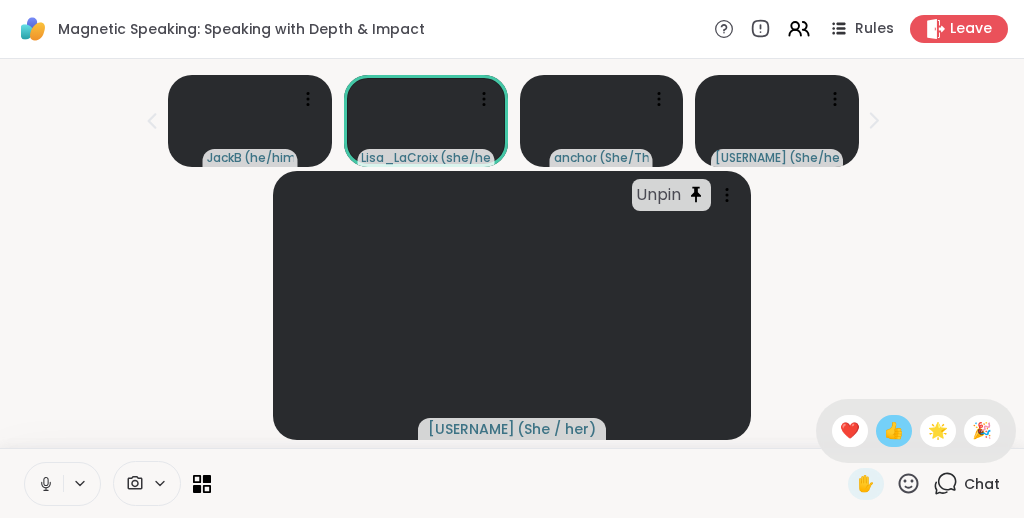 click on "👍" at bounding box center [894, 431] 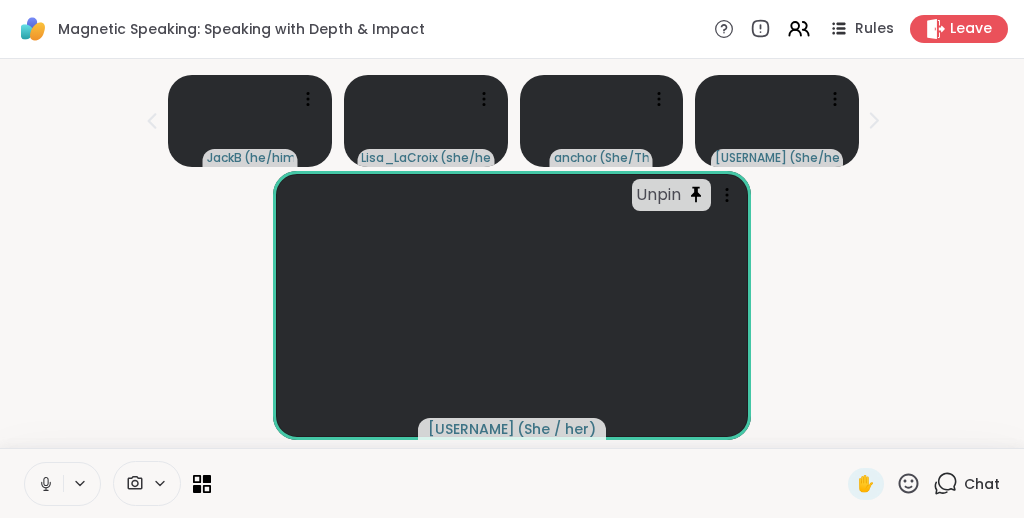 click 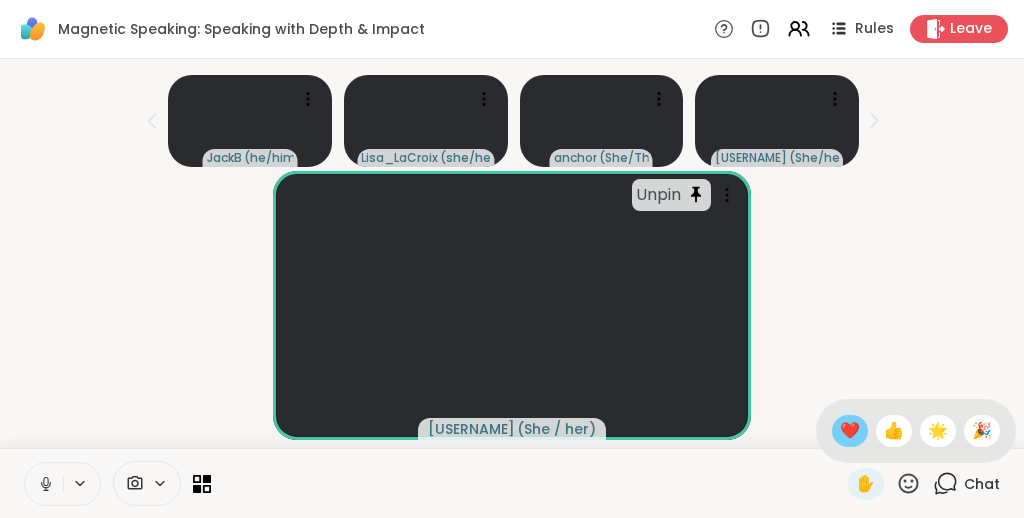click on "❤️" at bounding box center [850, 431] 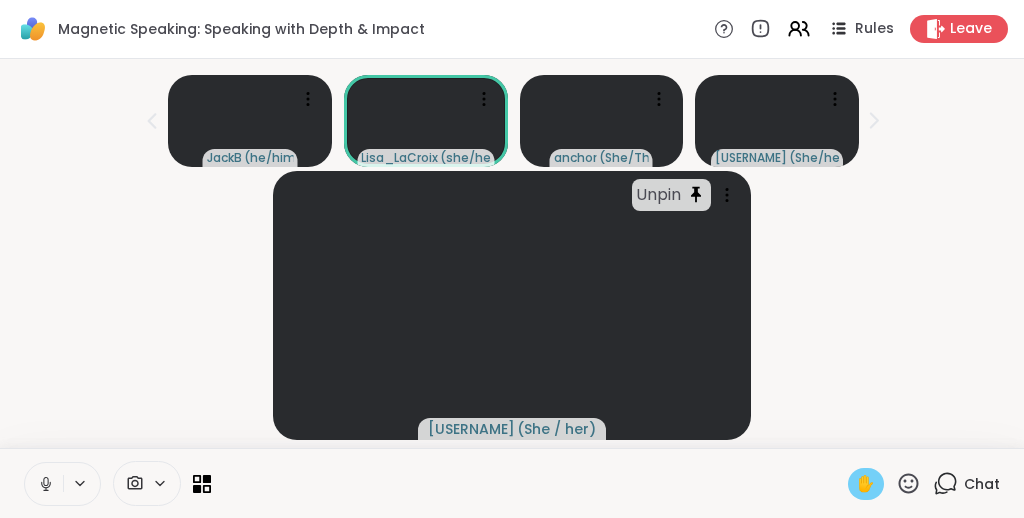 click on "✋" at bounding box center (866, 484) 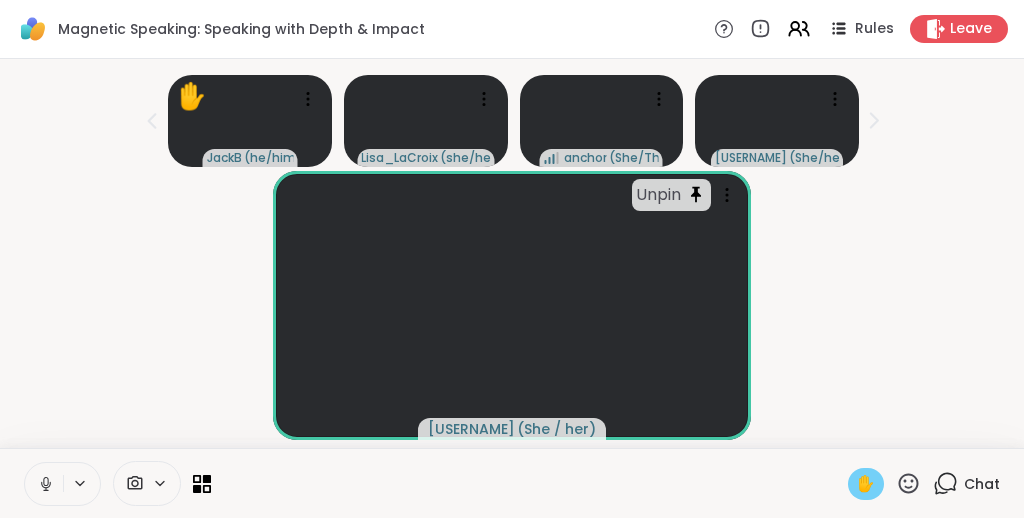 scroll, scrollTop: 0, scrollLeft: 0, axis: both 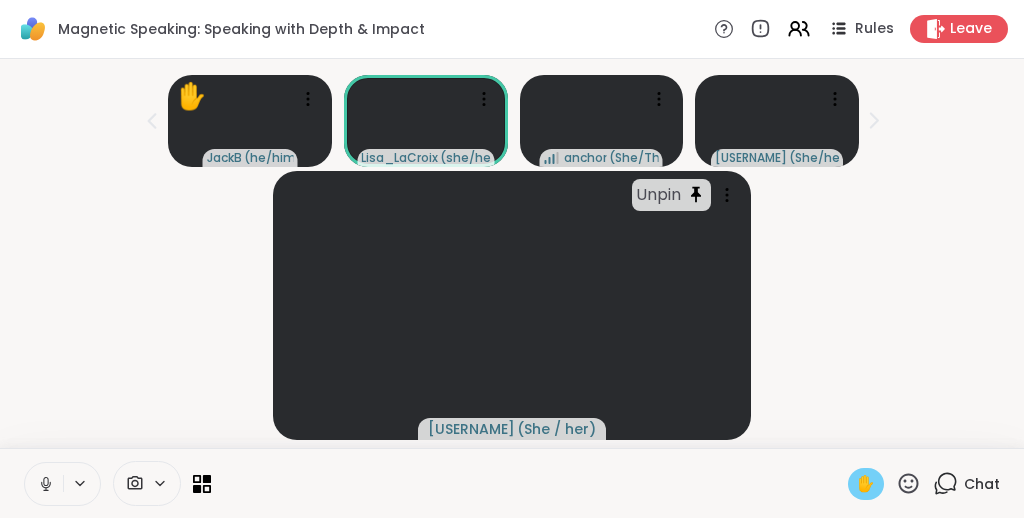 click 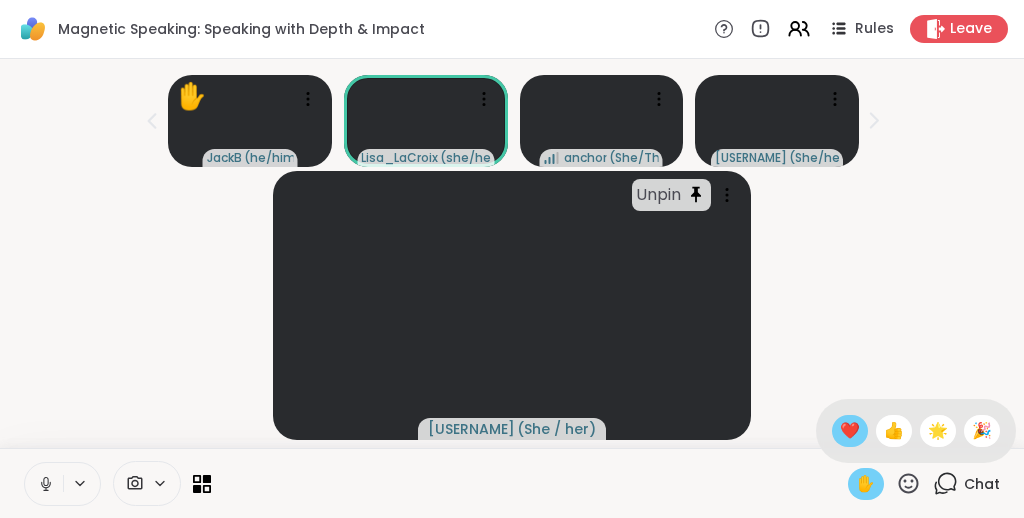 click on "❤️" at bounding box center (850, 431) 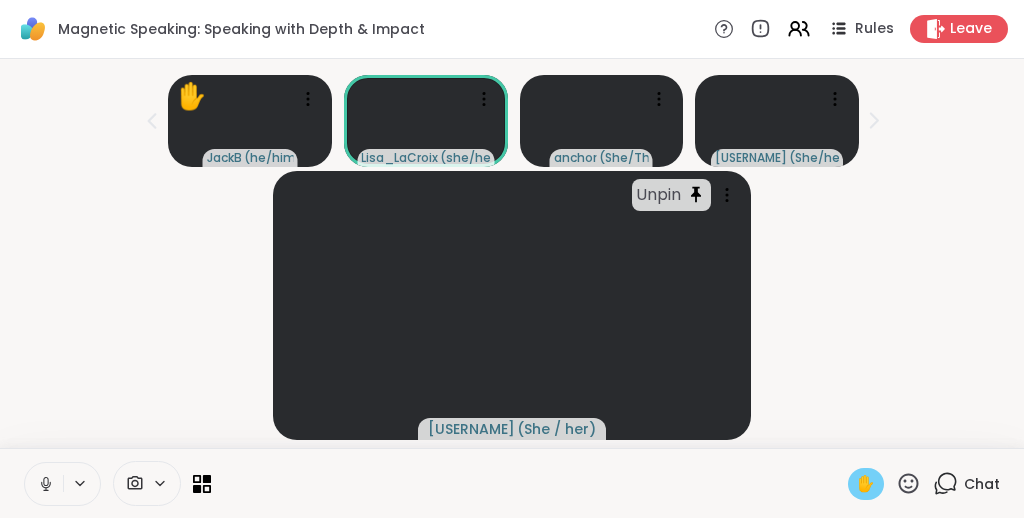 scroll, scrollTop: 0, scrollLeft: 0, axis: both 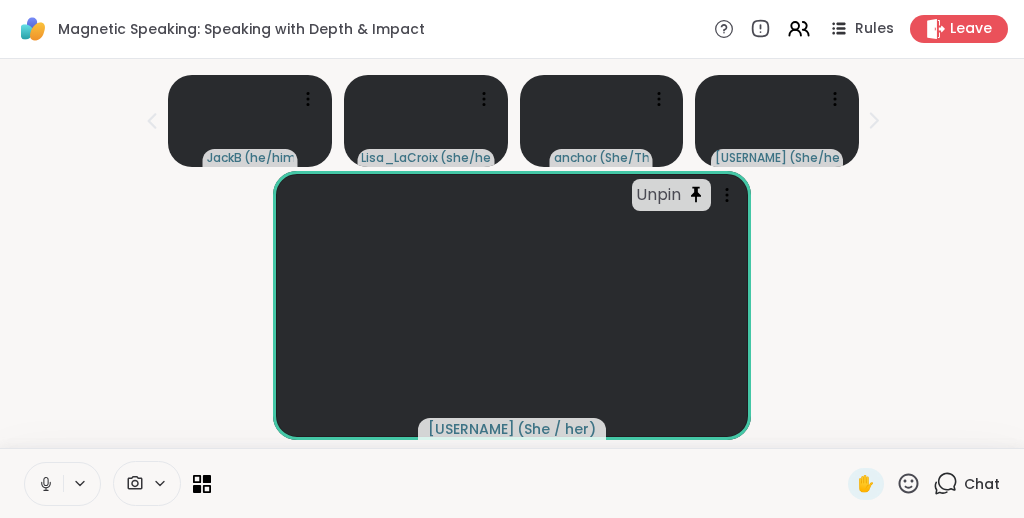 click 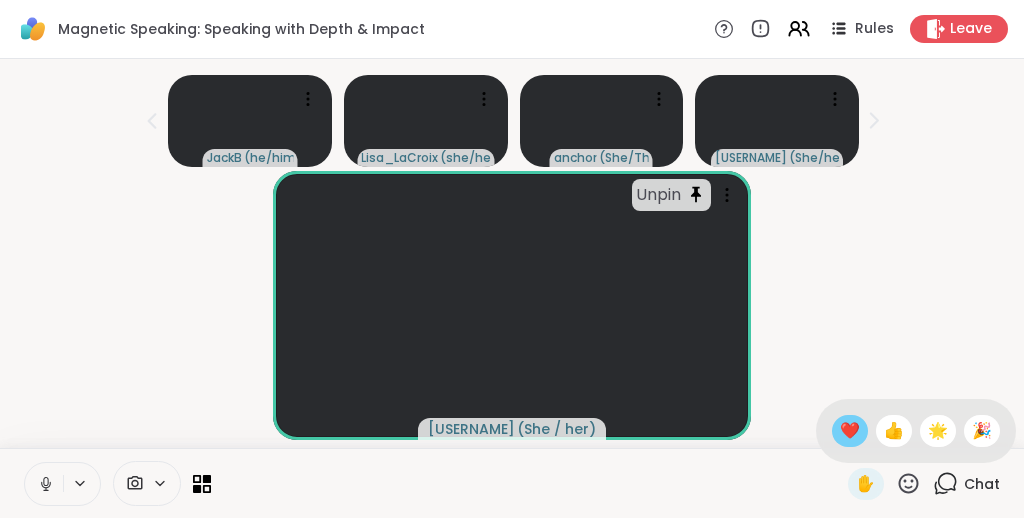 click on "❤️" at bounding box center [850, 431] 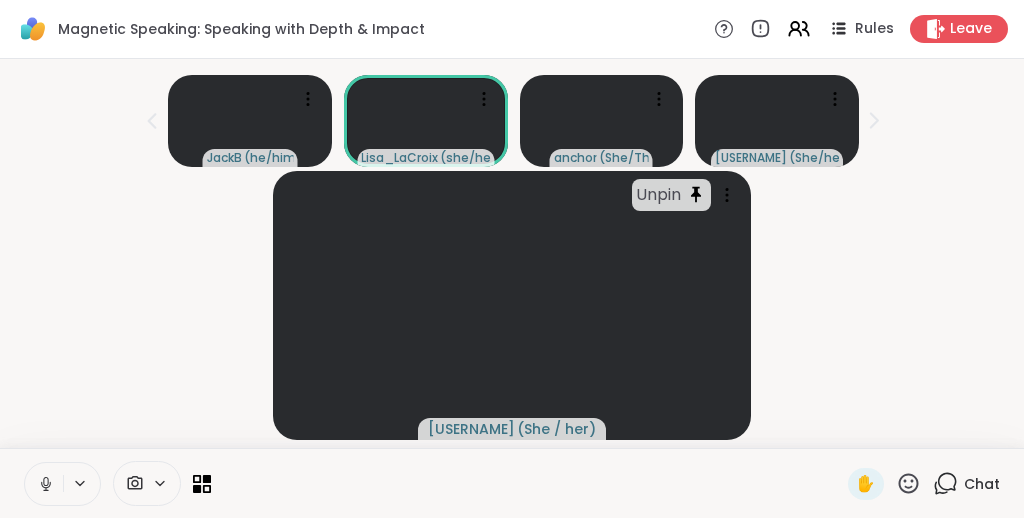 click 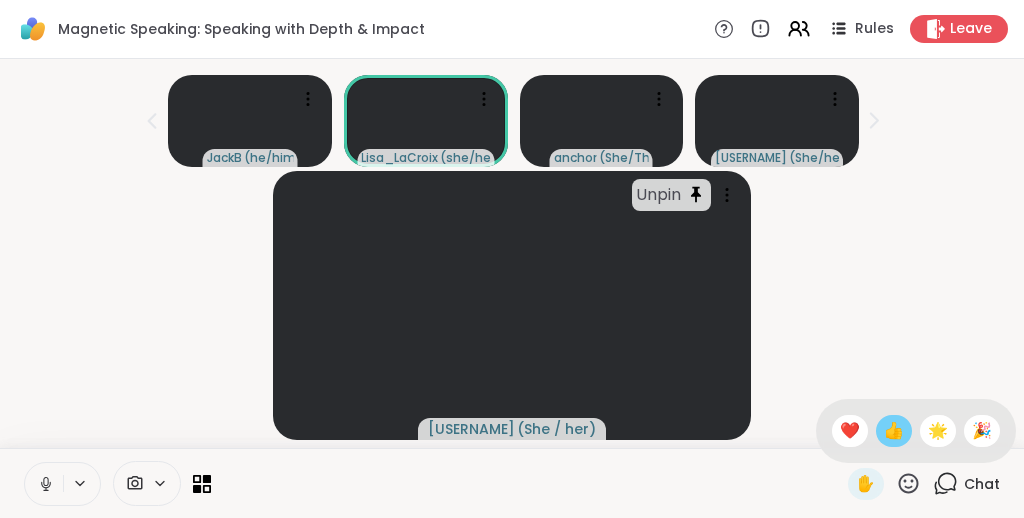 click on "👍" at bounding box center [894, 431] 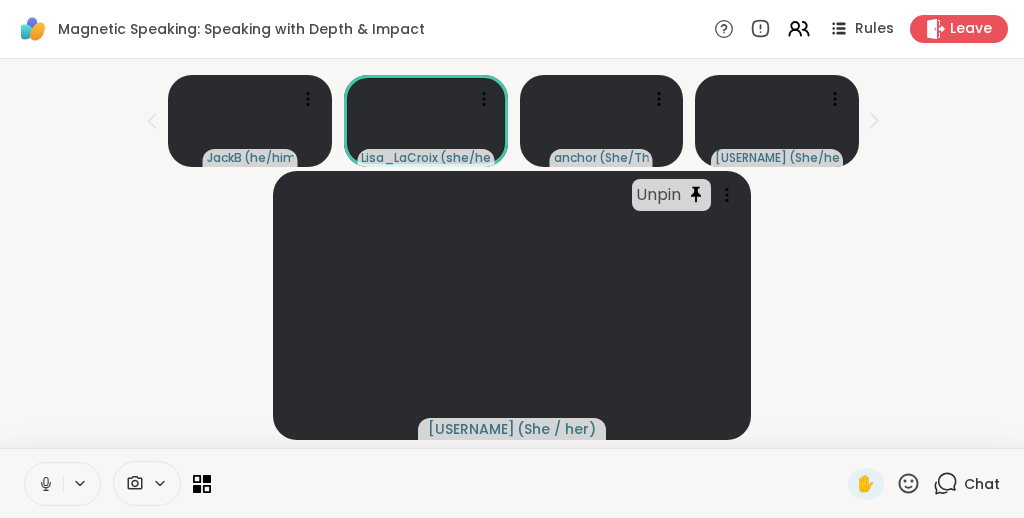 click on "Unpin  bluejay67 ( She / her )" at bounding box center [512, 305] 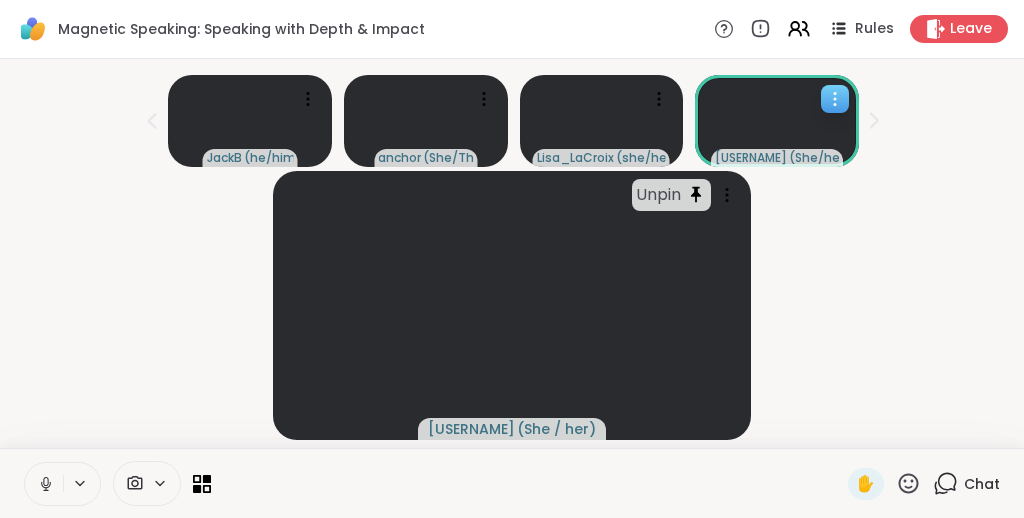 click 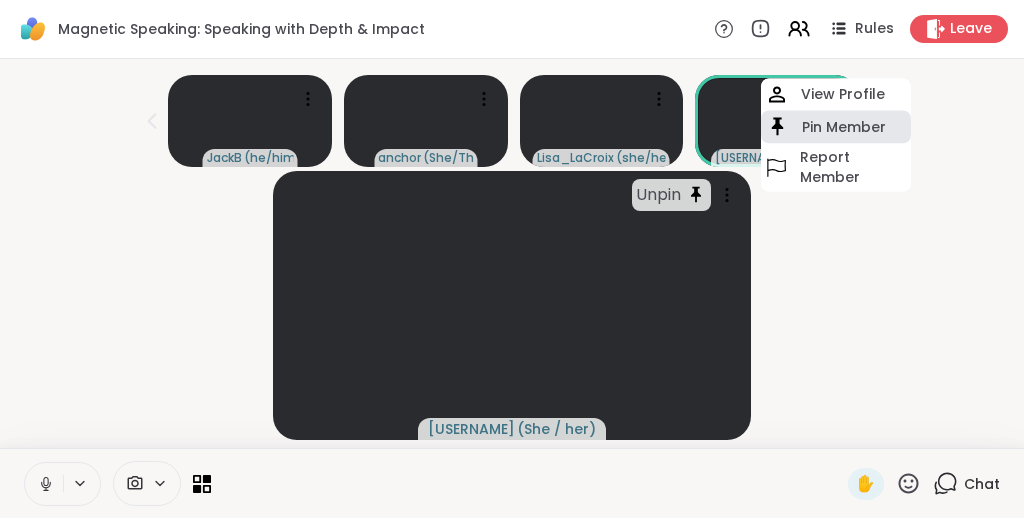 click on "Pin Member" at bounding box center (844, 127) 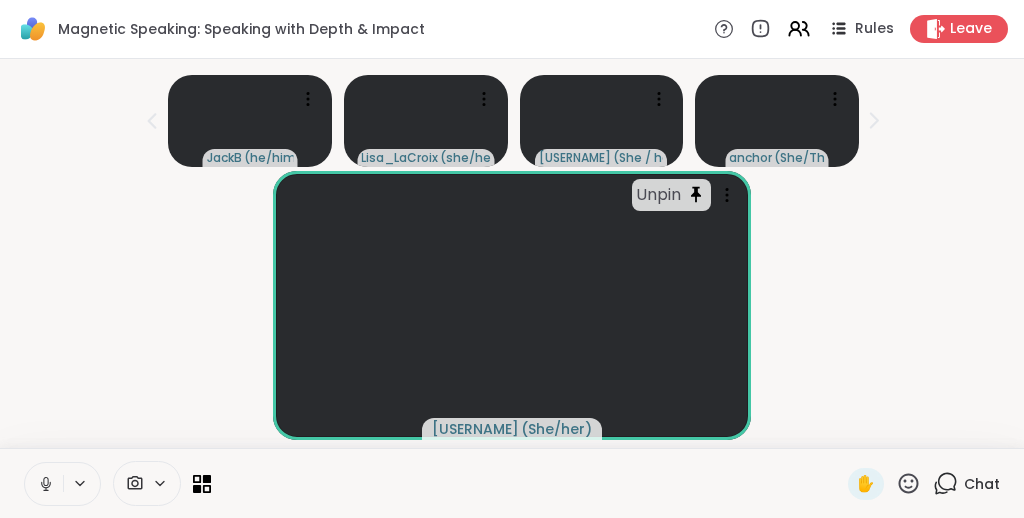 click on "Unpin  3oceancolors ( She/her )" at bounding box center [512, 305] 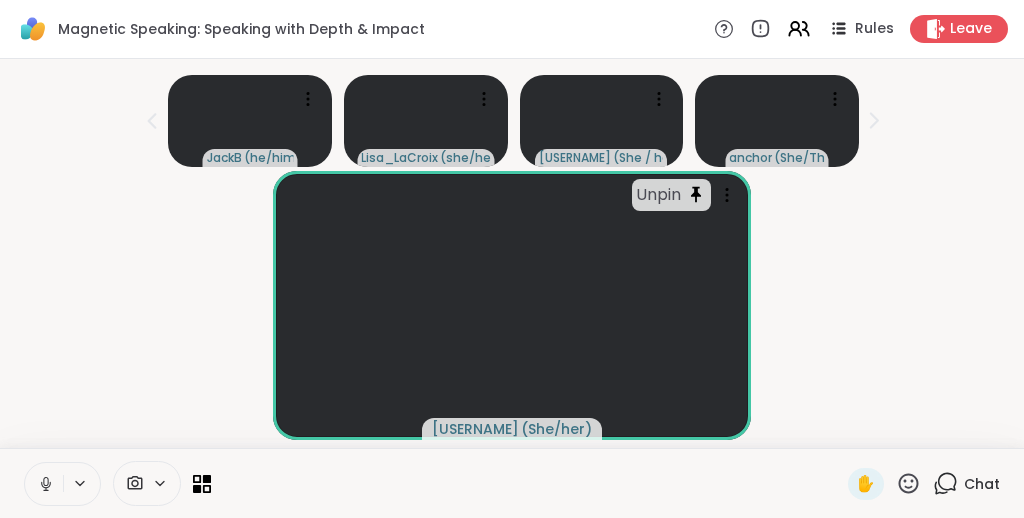 click 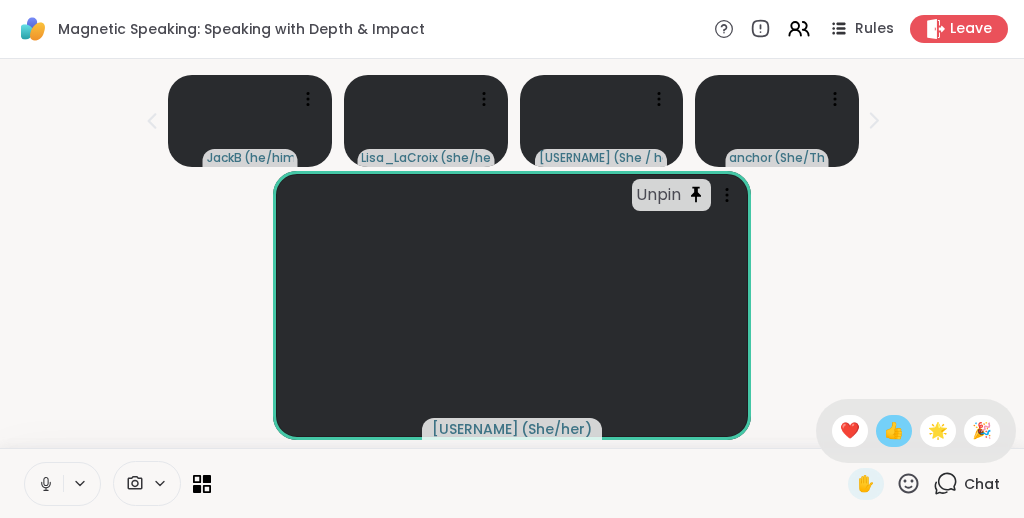 click on "👍" at bounding box center (894, 431) 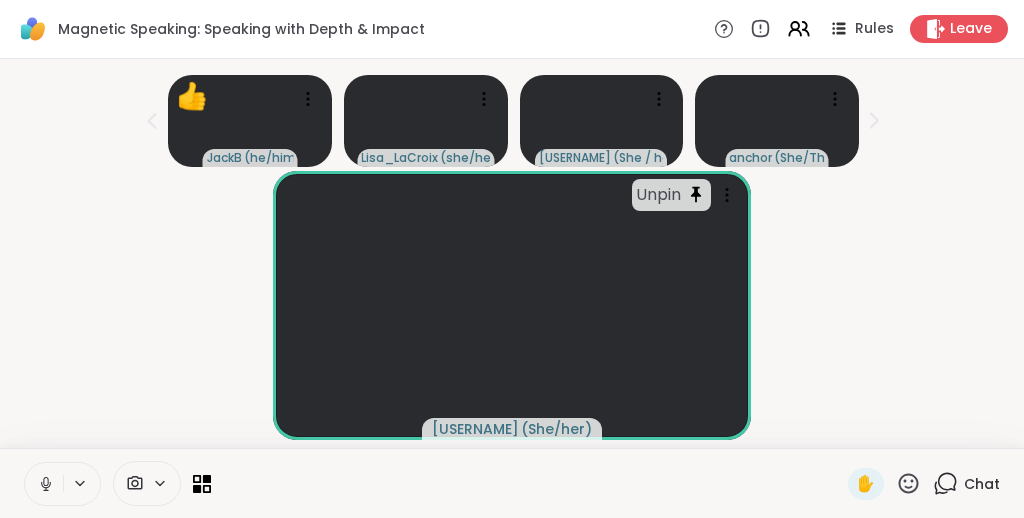 scroll, scrollTop: 40, scrollLeft: 0, axis: vertical 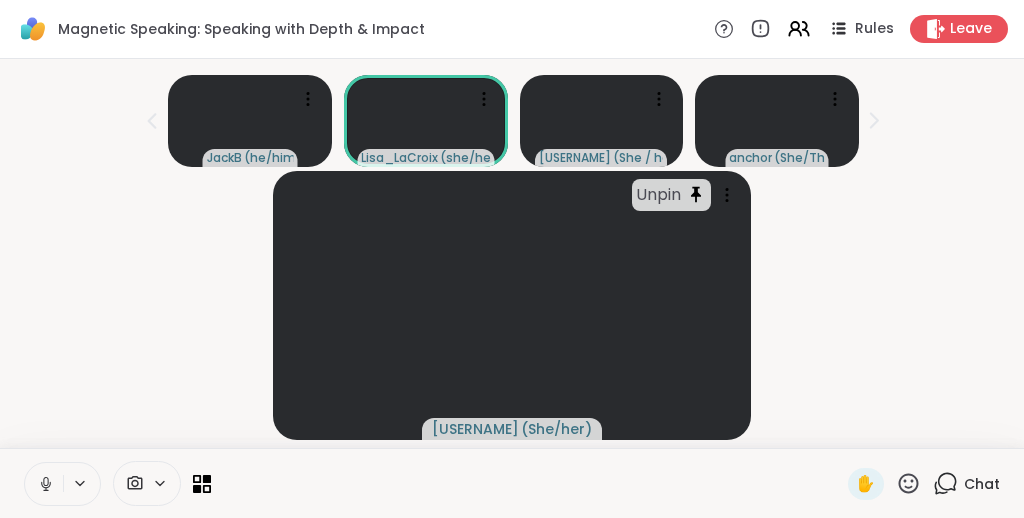 click 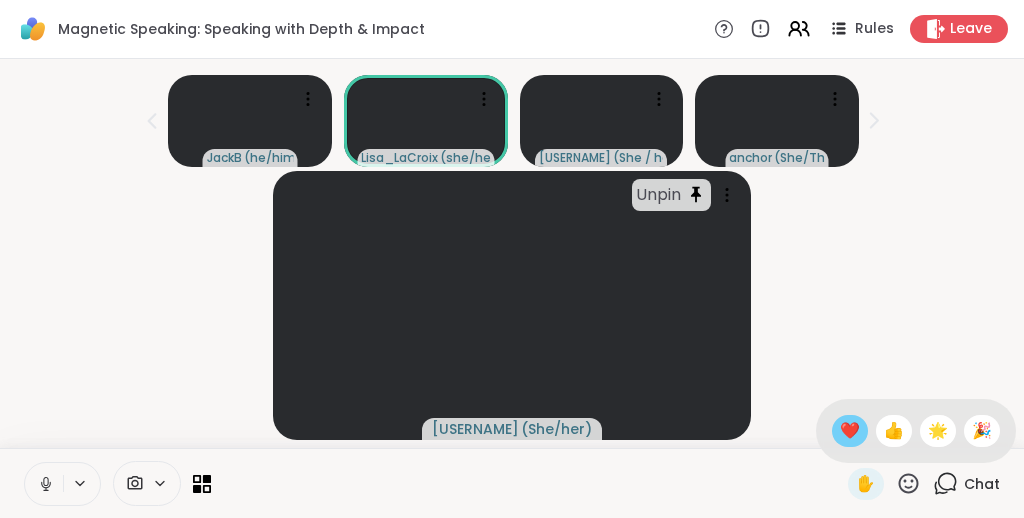 click on "❤️" at bounding box center [850, 431] 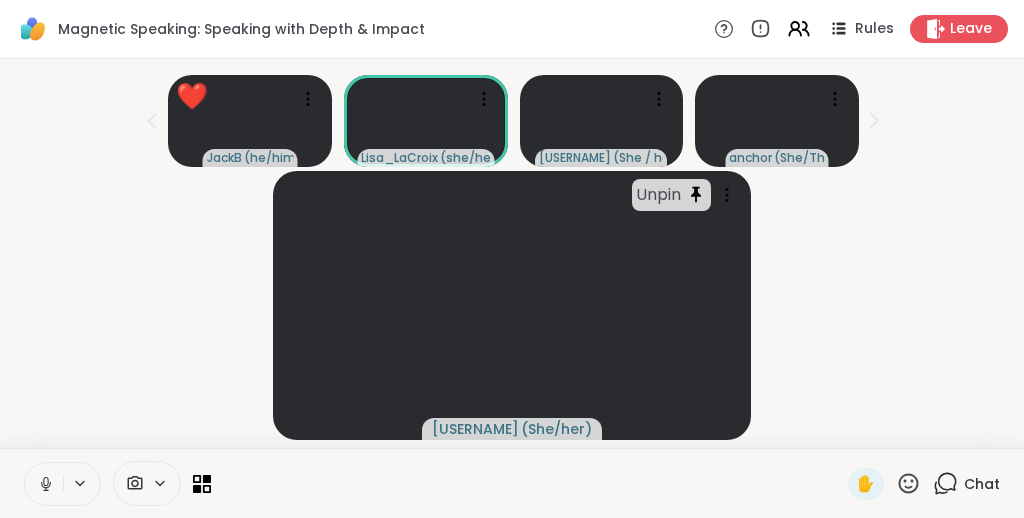scroll, scrollTop: 0, scrollLeft: 0, axis: both 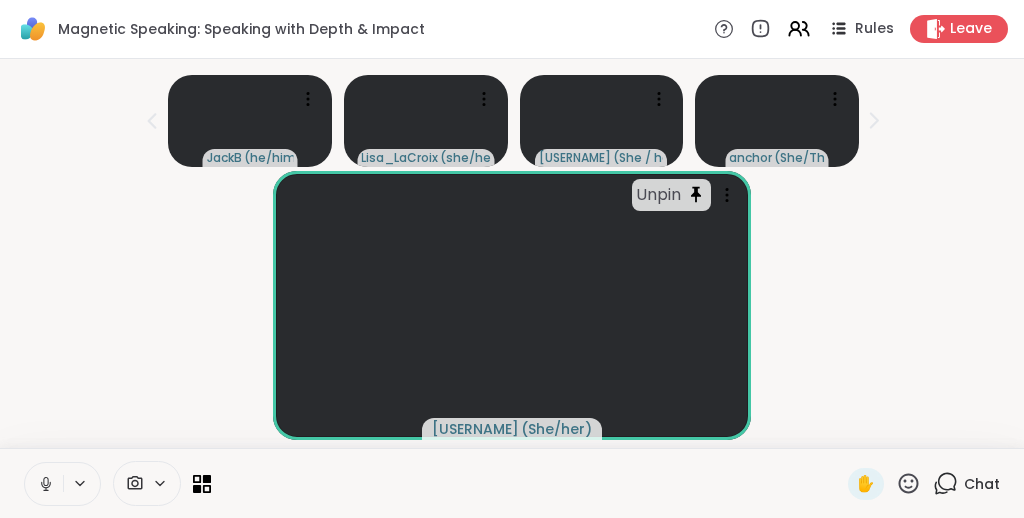 click on "JackB ( he/him ) Lisa_LaCroix ( she/her ) bluejay67 ( She / her ) anchor ( She/They )" at bounding box center (512, 117) 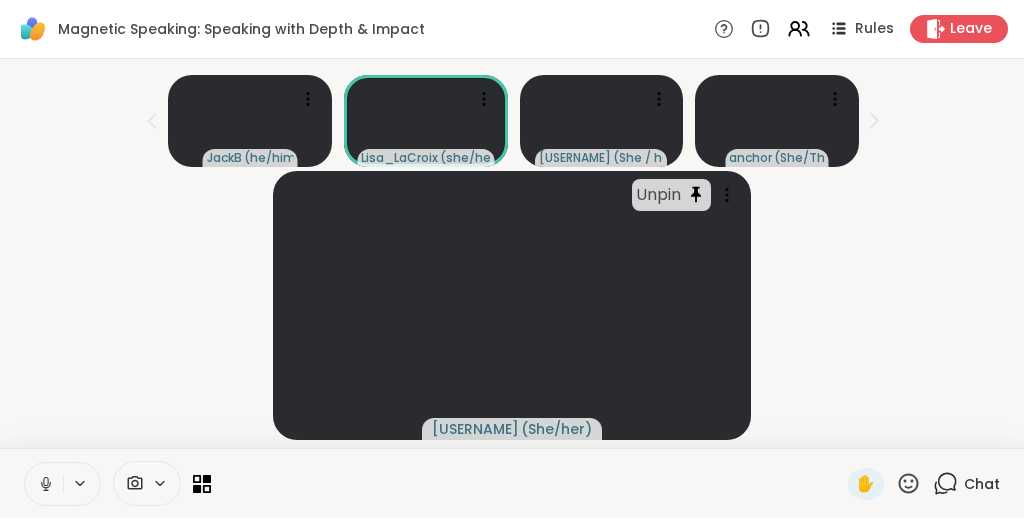 click on "Unpin  3oceancolors ( She/her )" at bounding box center [512, 305] 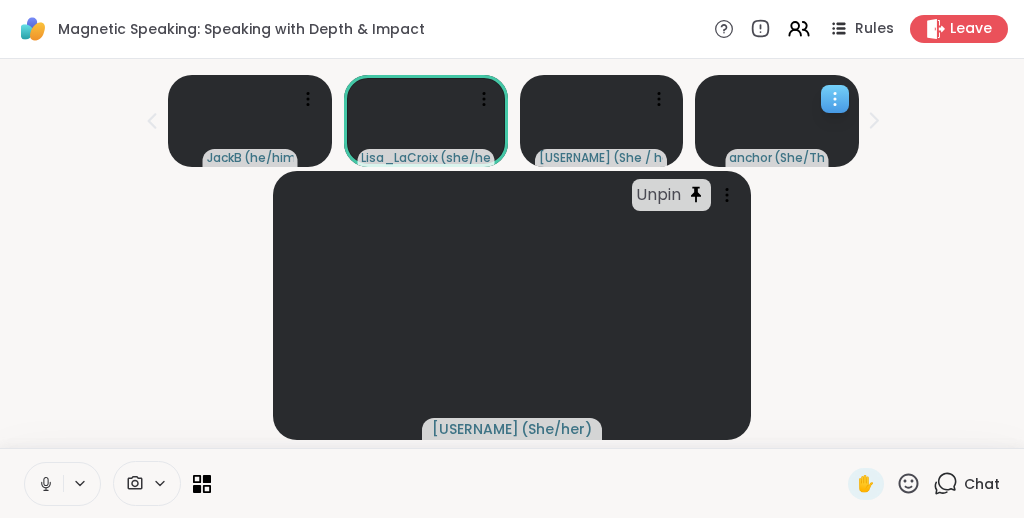 click 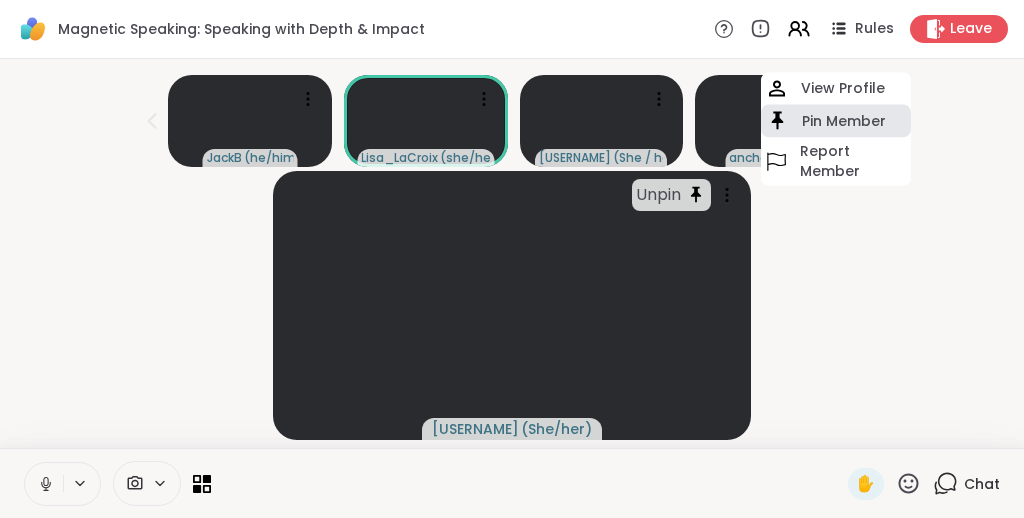 click on "Pin Member" at bounding box center [844, 121] 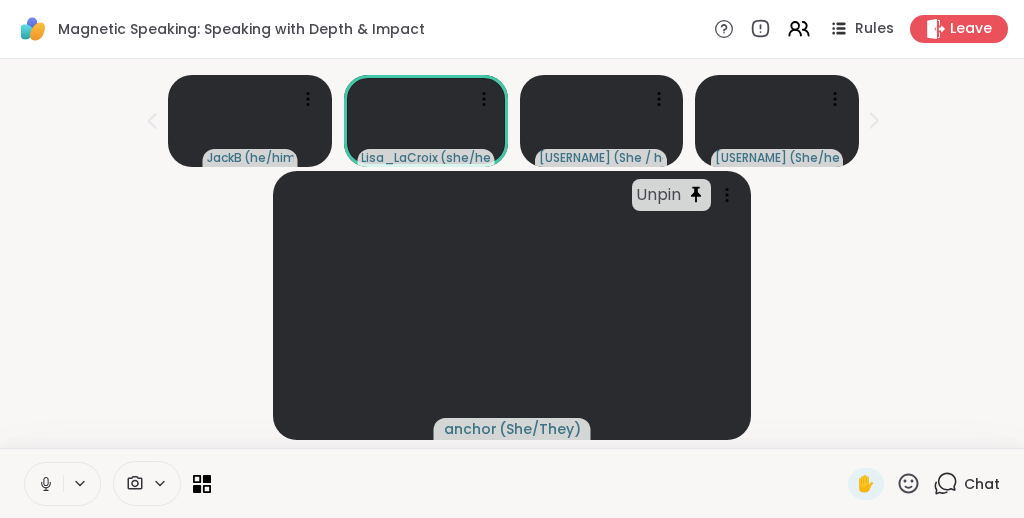 click 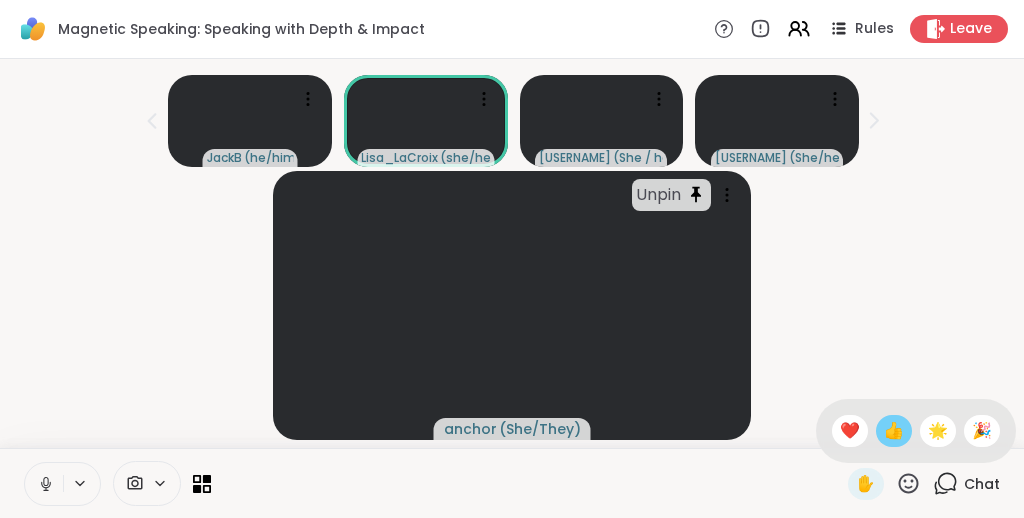 click on "👍" at bounding box center [894, 431] 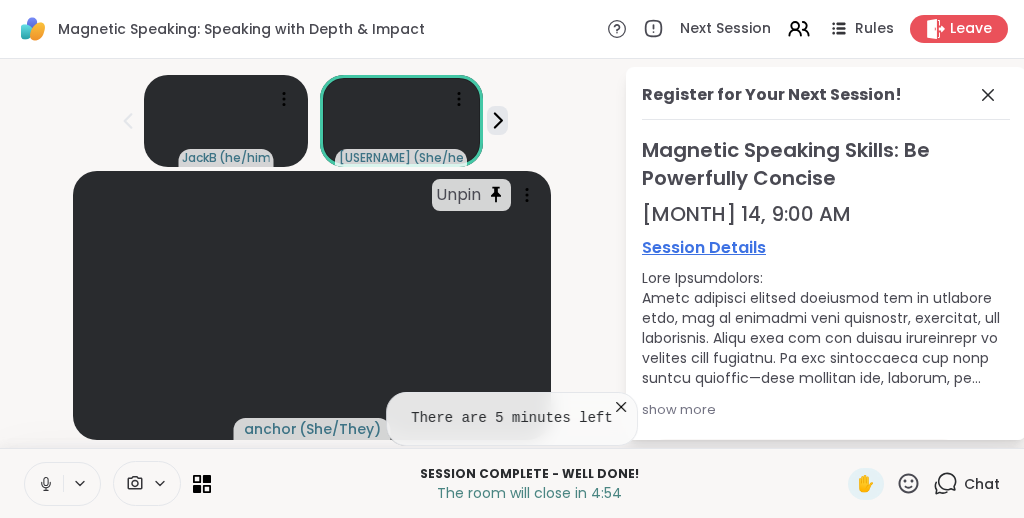 scroll, scrollTop: 0, scrollLeft: 0, axis: both 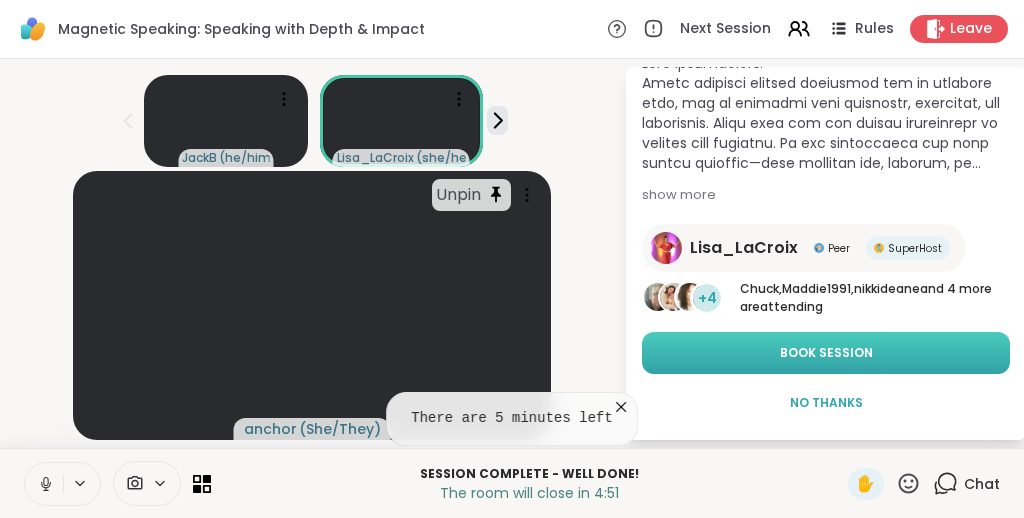 click on "Book Session" at bounding box center [826, 353] 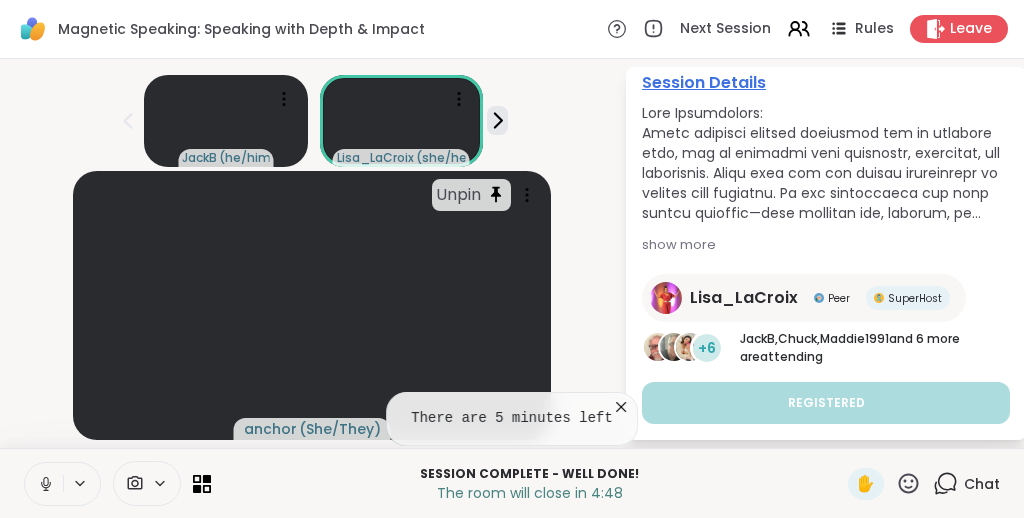 scroll, scrollTop: 0, scrollLeft: 0, axis: both 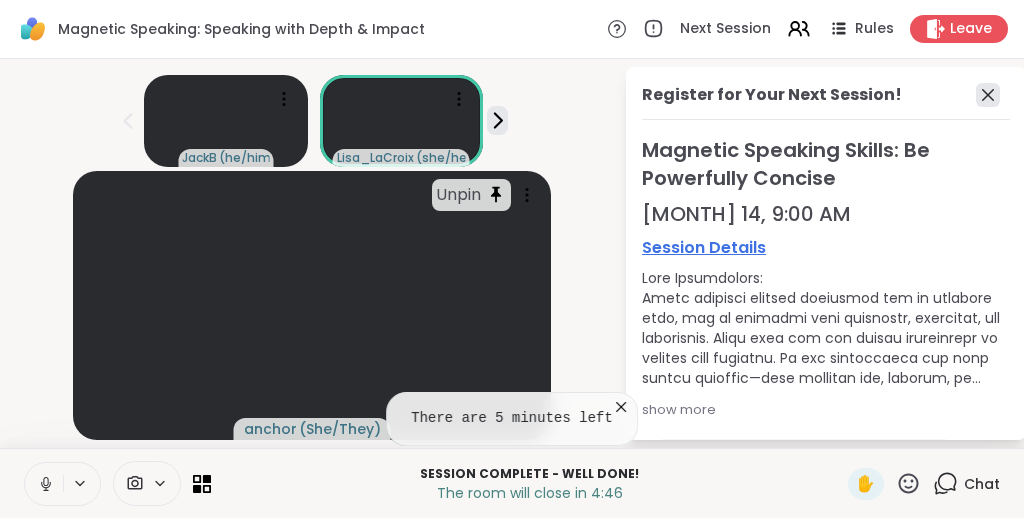 click 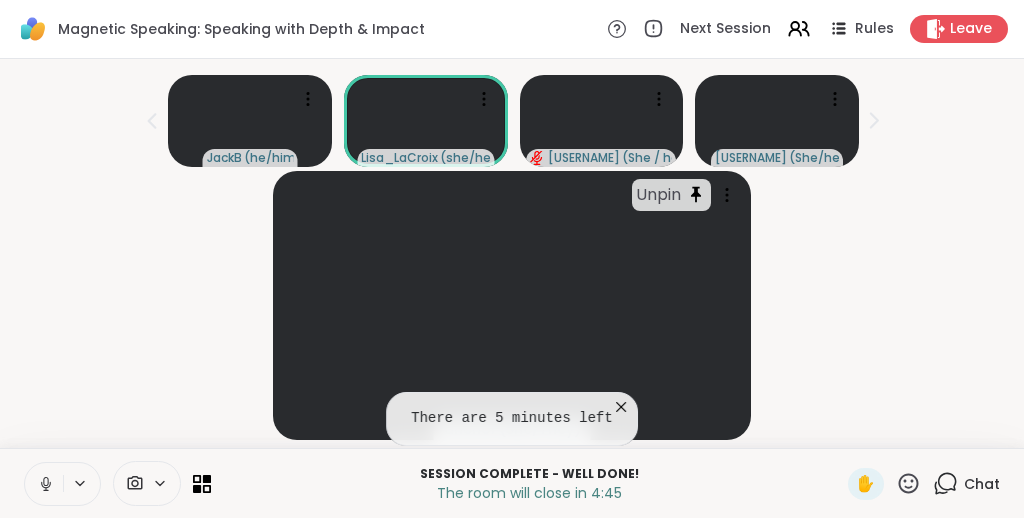 click 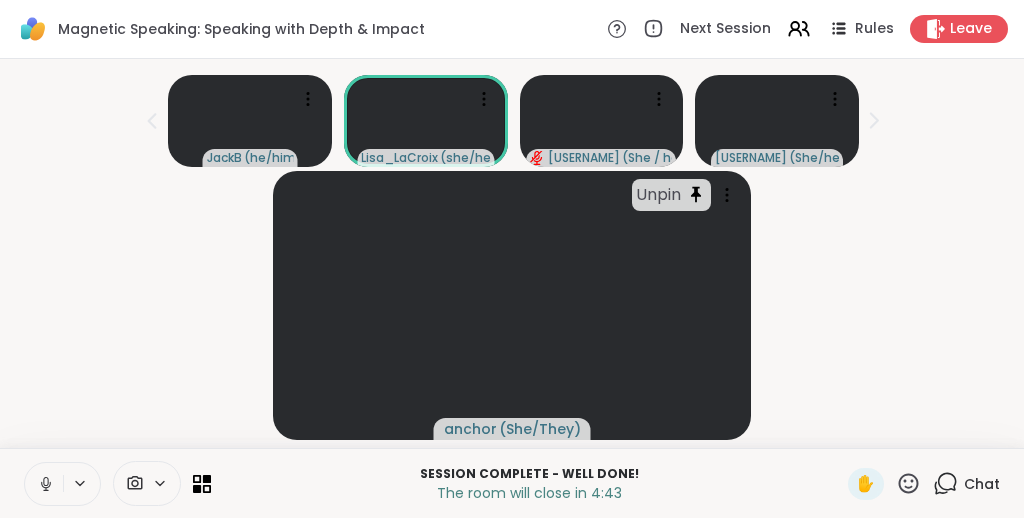 click on "Unpin  anchor ( She/They )" at bounding box center (512, 305) 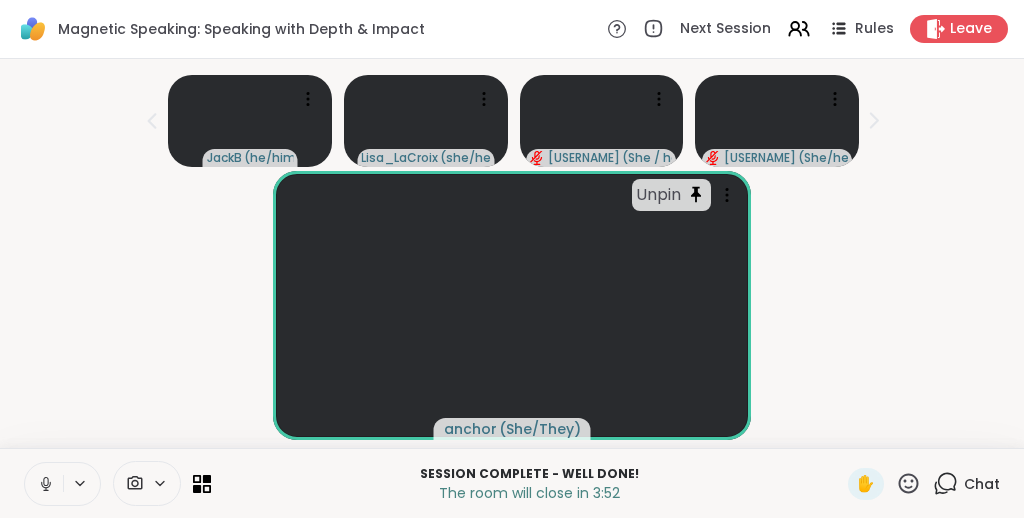 click 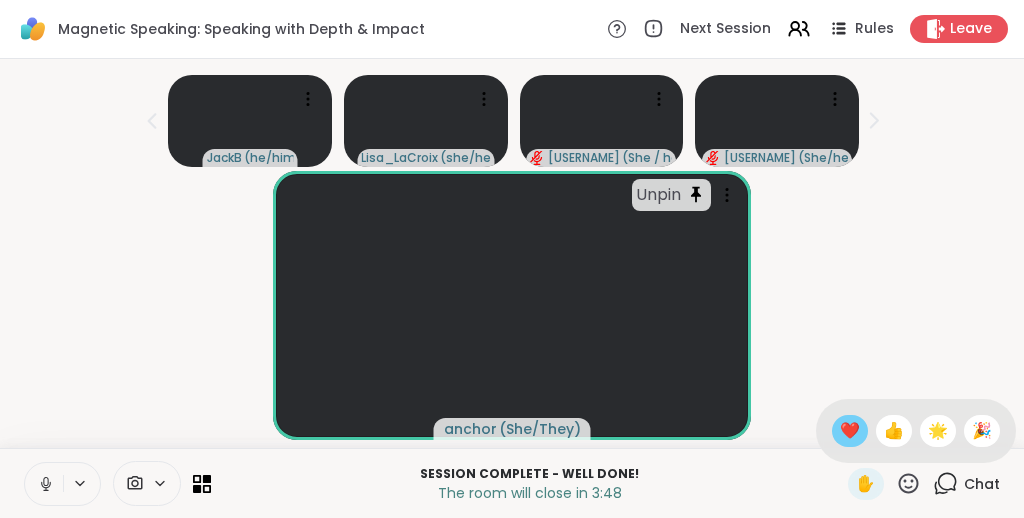 click on "❤️" at bounding box center [850, 431] 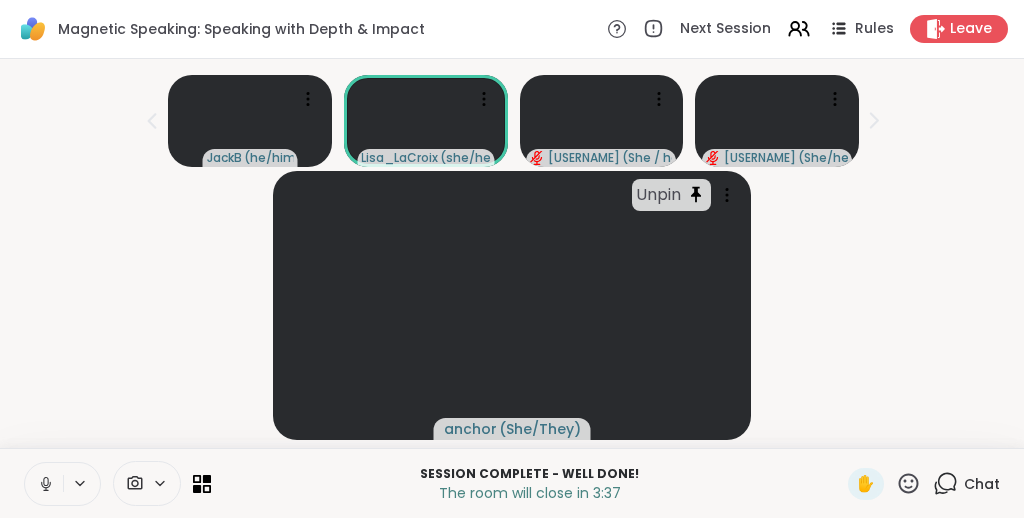 click 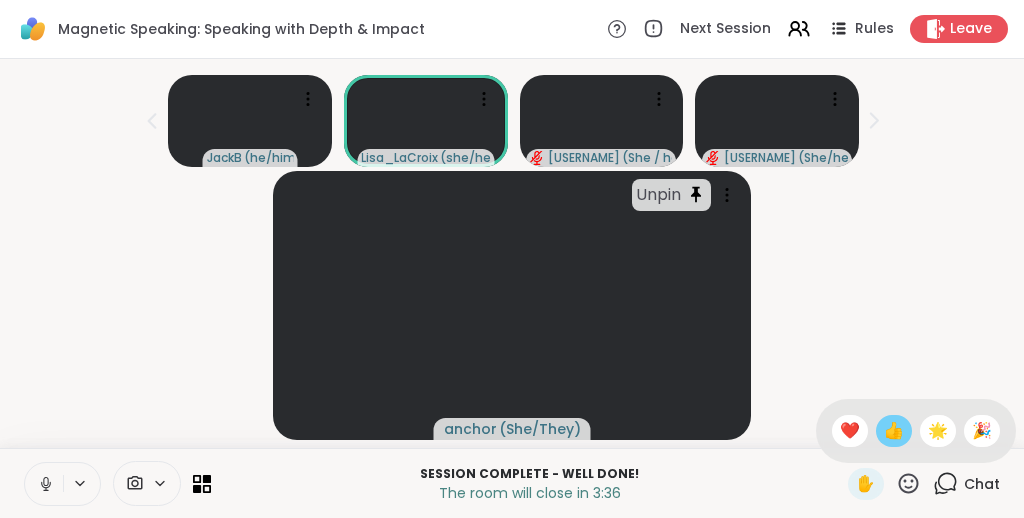 click on "👍" at bounding box center (894, 431) 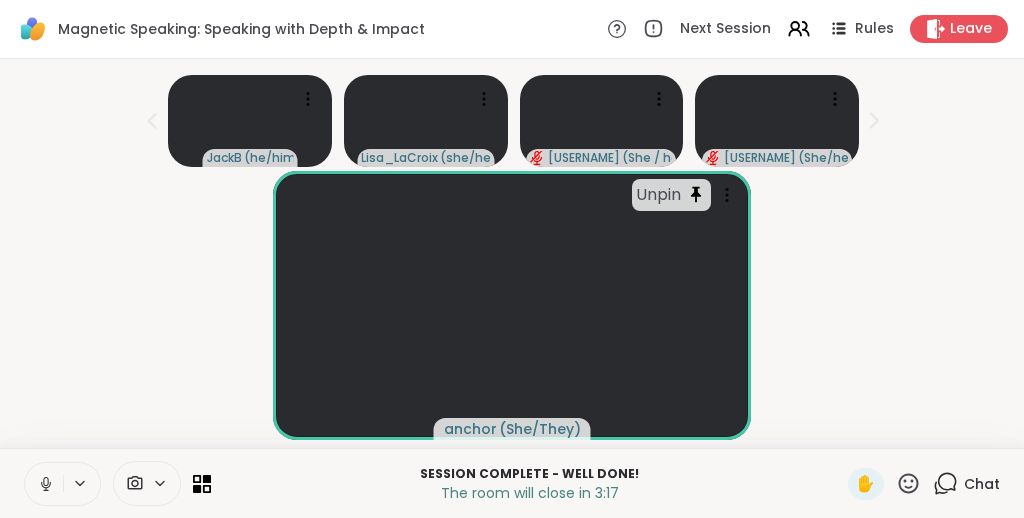 click 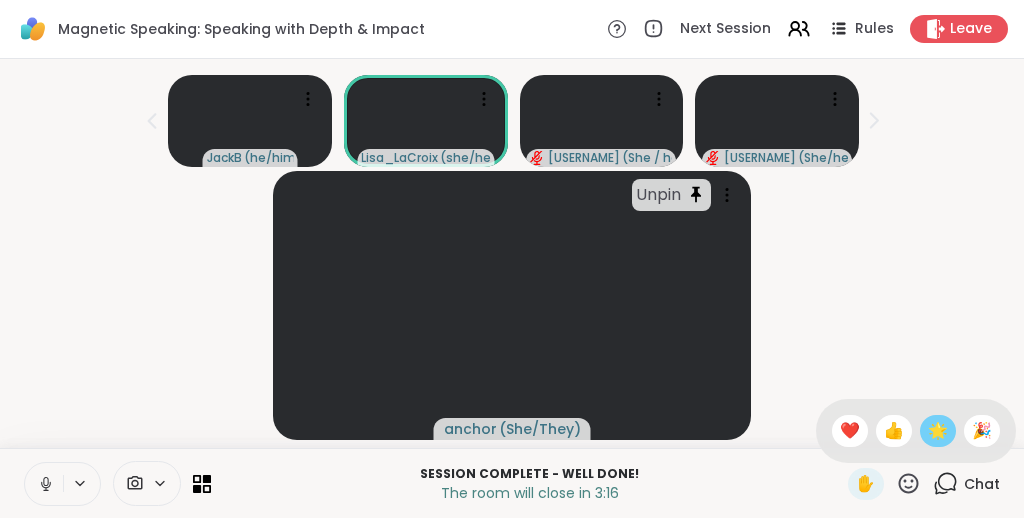 click on "🌟" at bounding box center (938, 431) 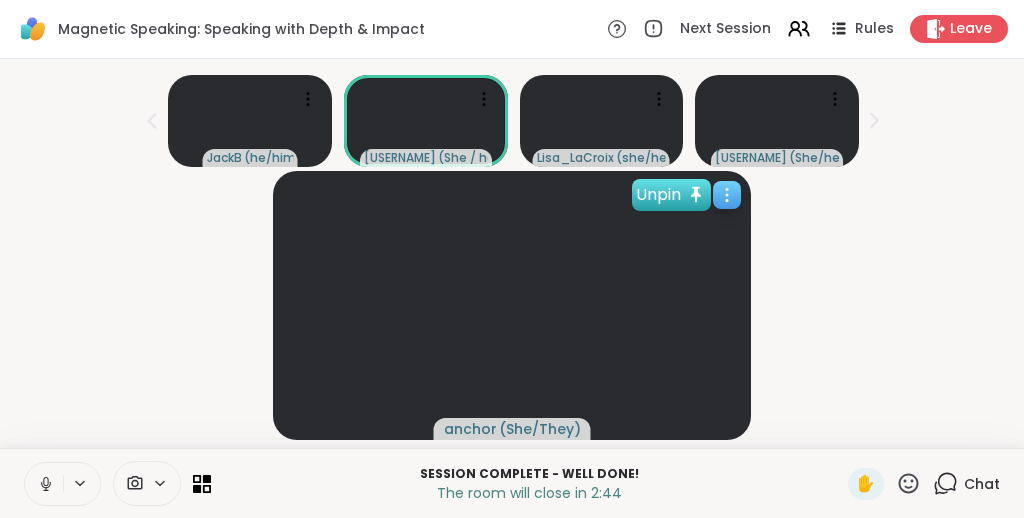 click on "Unpin" at bounding box center [671, 195] 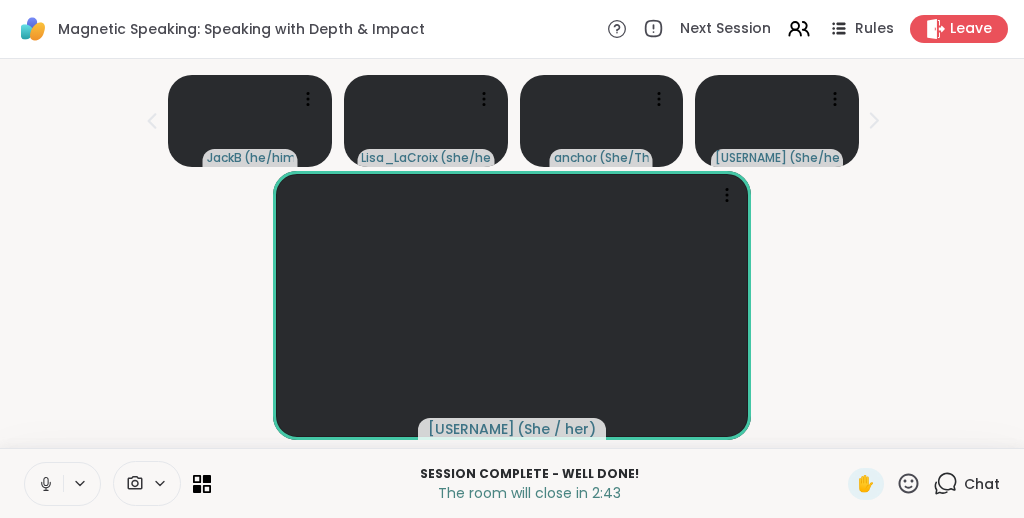 click on "bluejay67 ( She / her )" at bounding box center (512, 305) 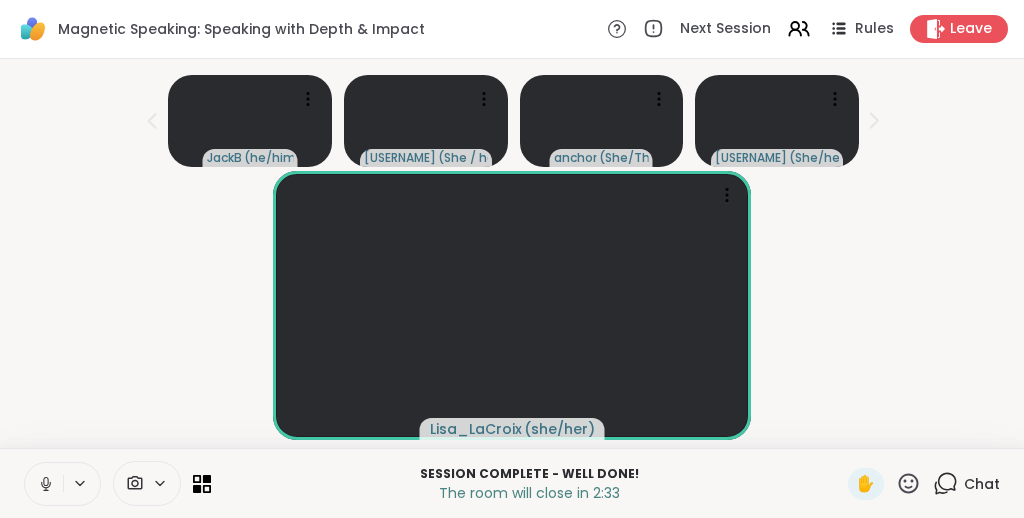 click 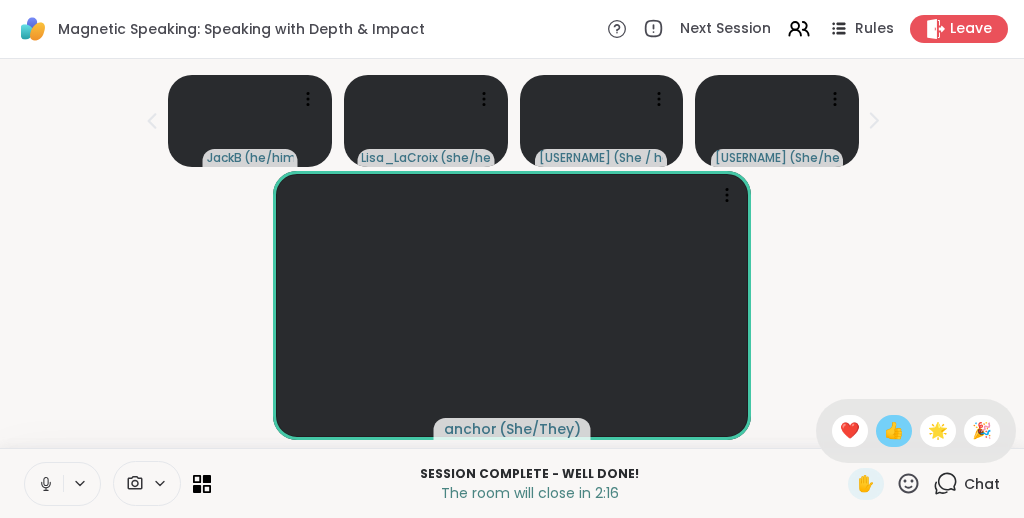 click on "👍" at bounding box center [894, 431] 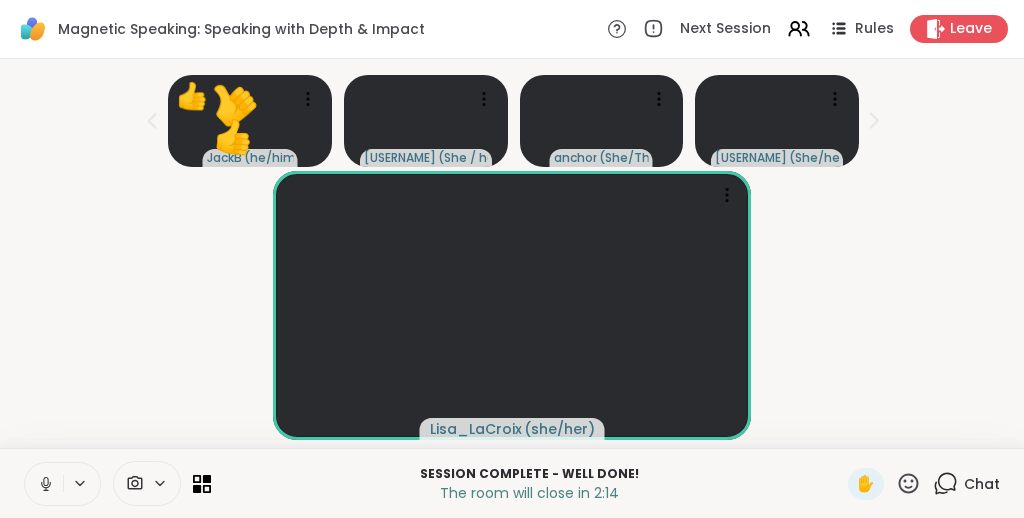 click 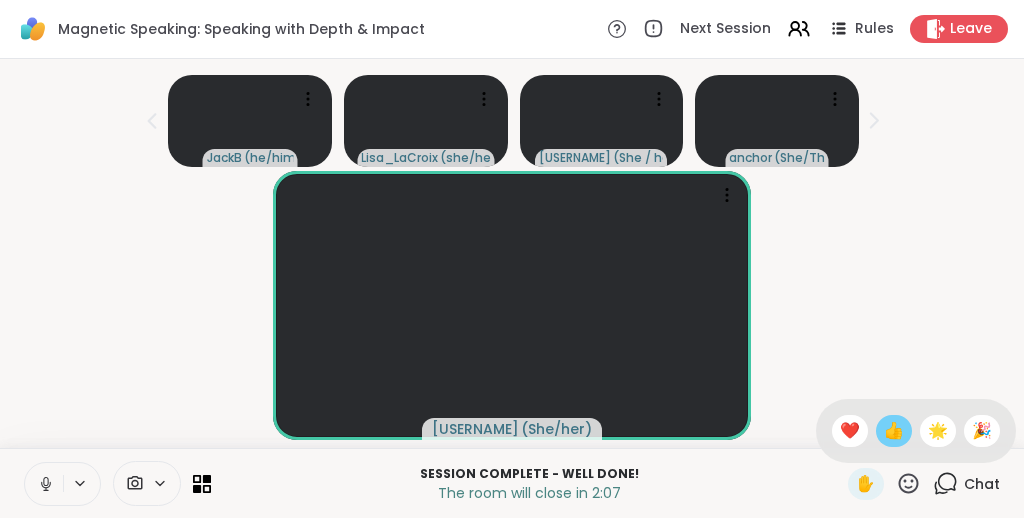 click on "👍" at bounding box center (894, 431) 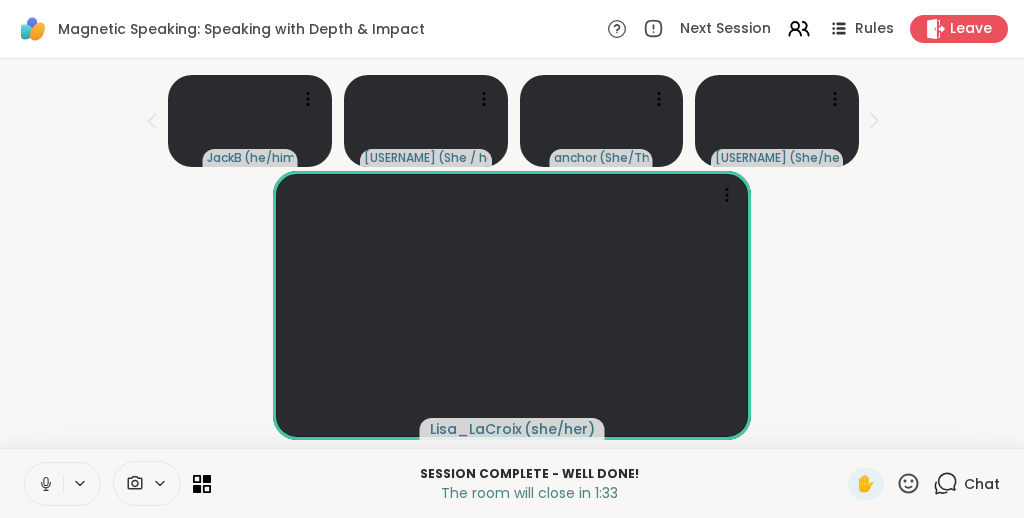 click 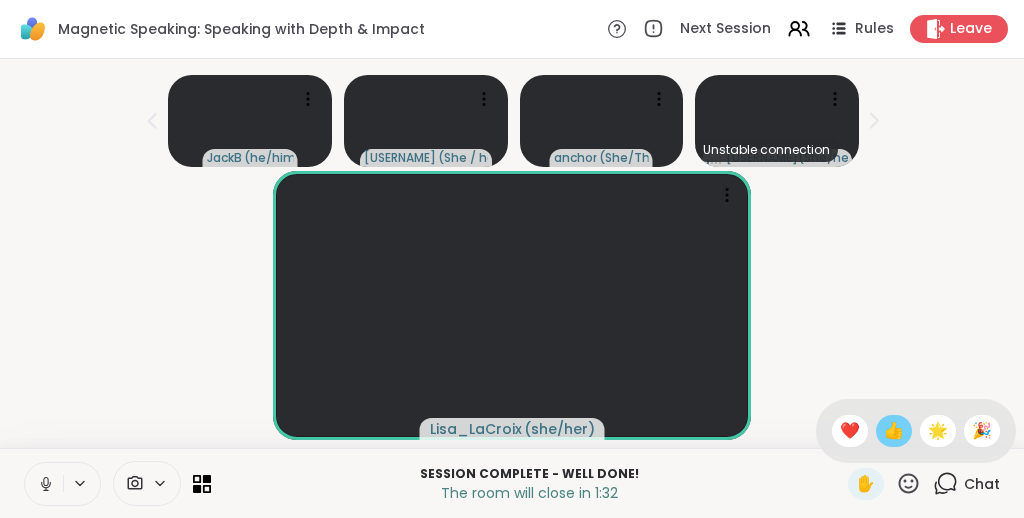 click on "👍" at bounding box center (894, 431) 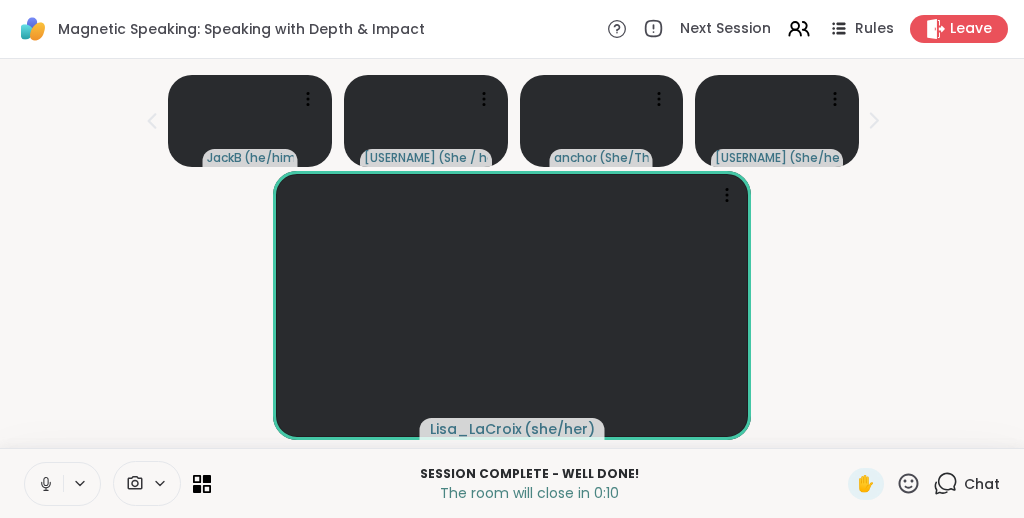 click 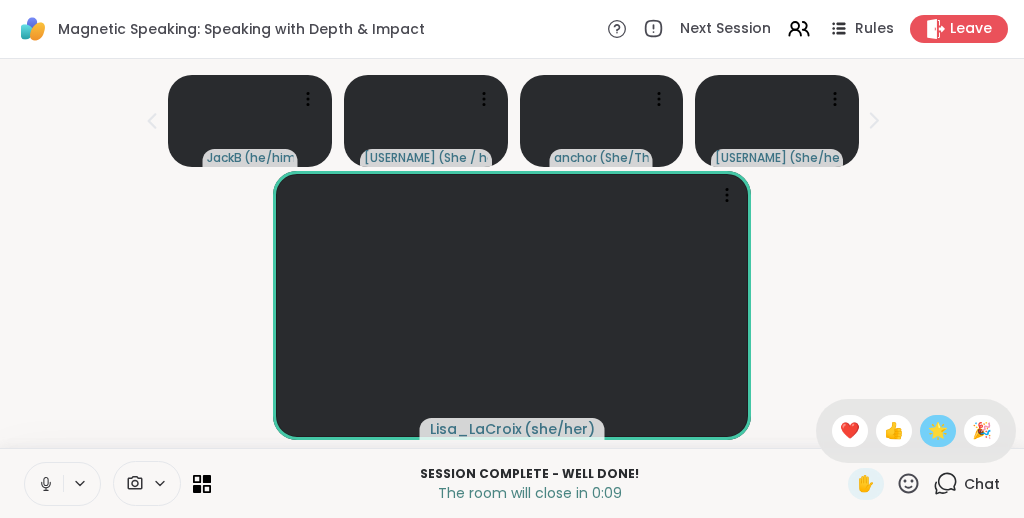 click on "🌟" at bounding box center [938, 431] 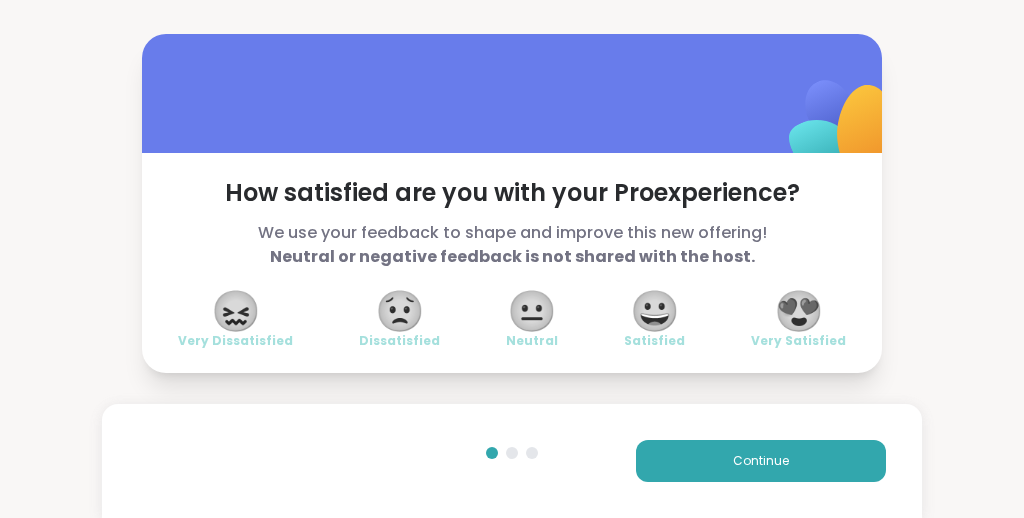 click on "😍" at bounding box center [799, 311] 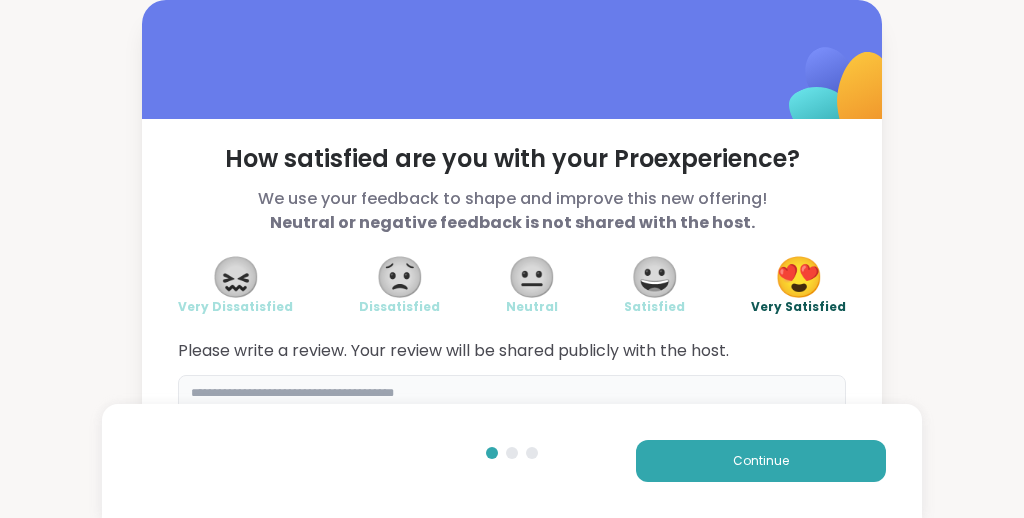 click at bounding box center (512, 423) 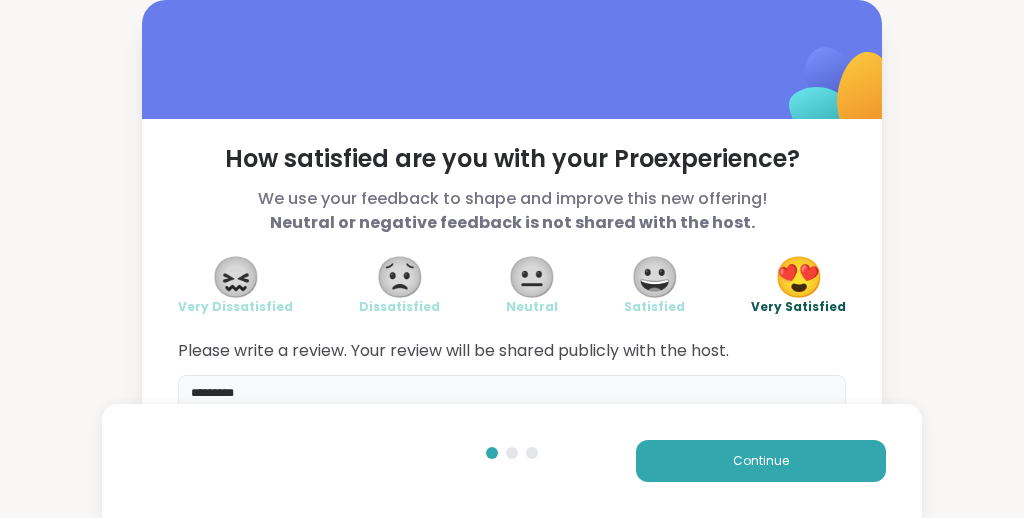 type on "********" 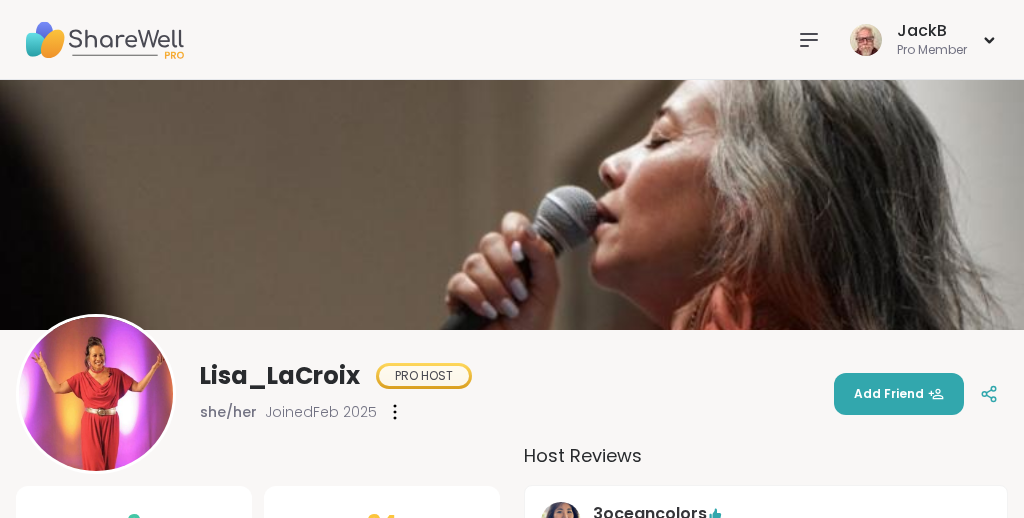 scroll, scrollTop: 0, scrollLeft: 0, axis: both 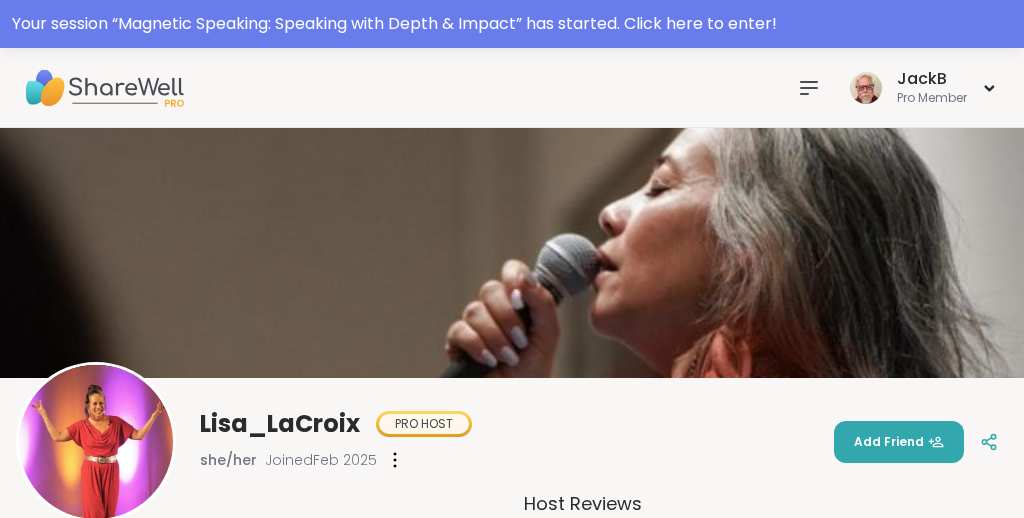 click 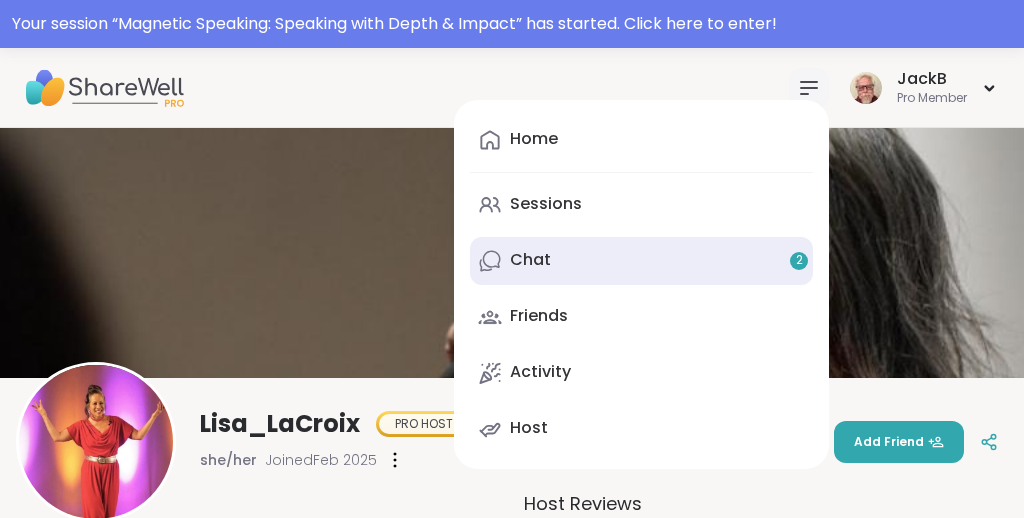 click on "Chat 2" at bounding box center (641, 261) 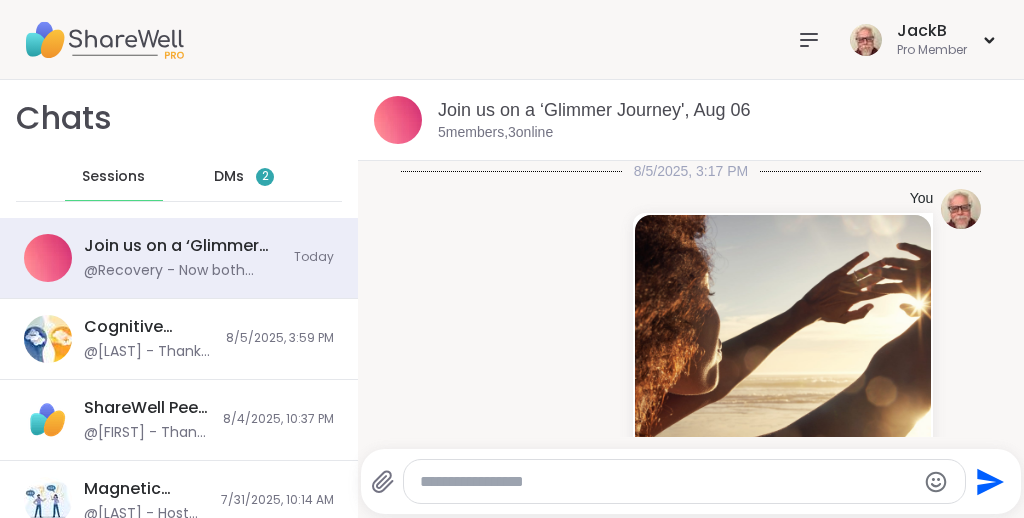 scroll, scrollTop: 1504, scrollLeft: 0, axis: vertical 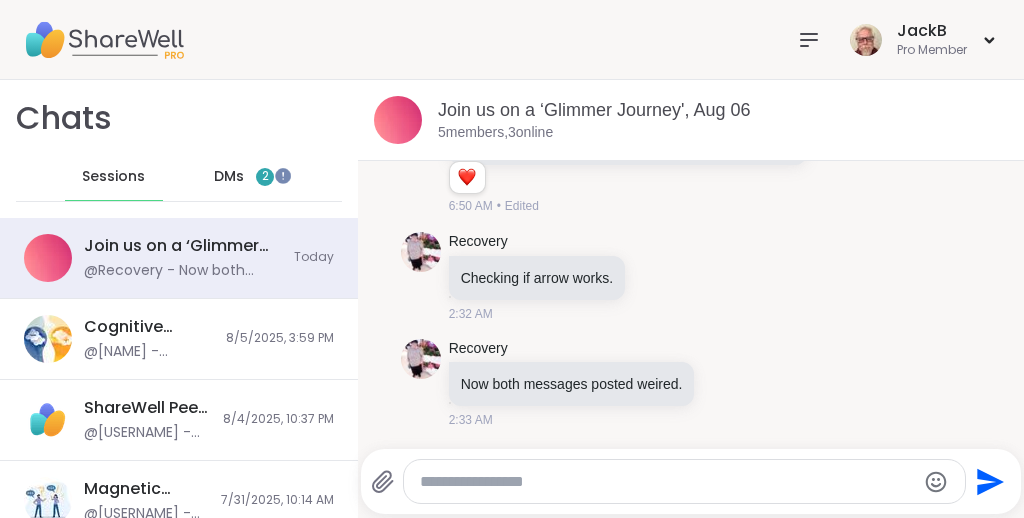 click on "DMs" at bounding box center [229, 177] 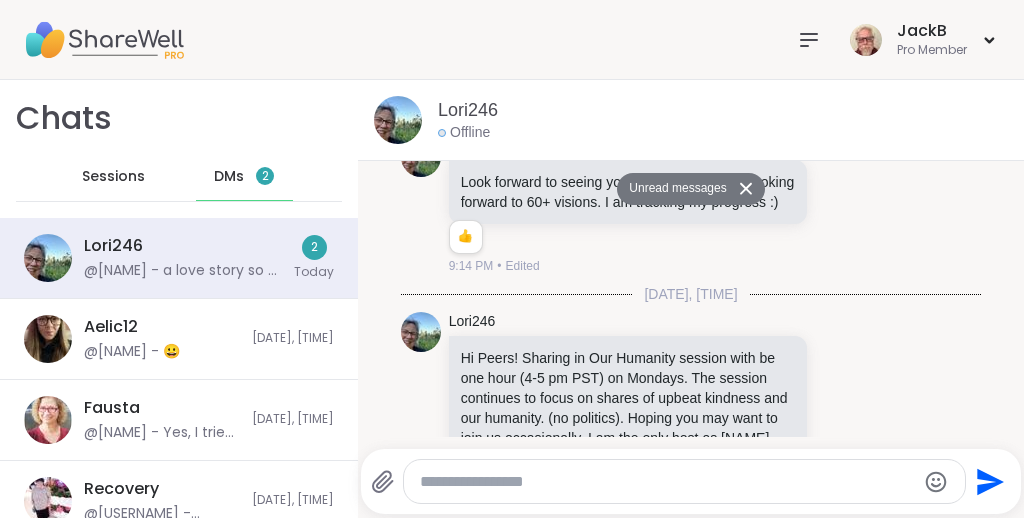 scroll, scrollTop: 11247, scrollLeft: 0, axis: vertical 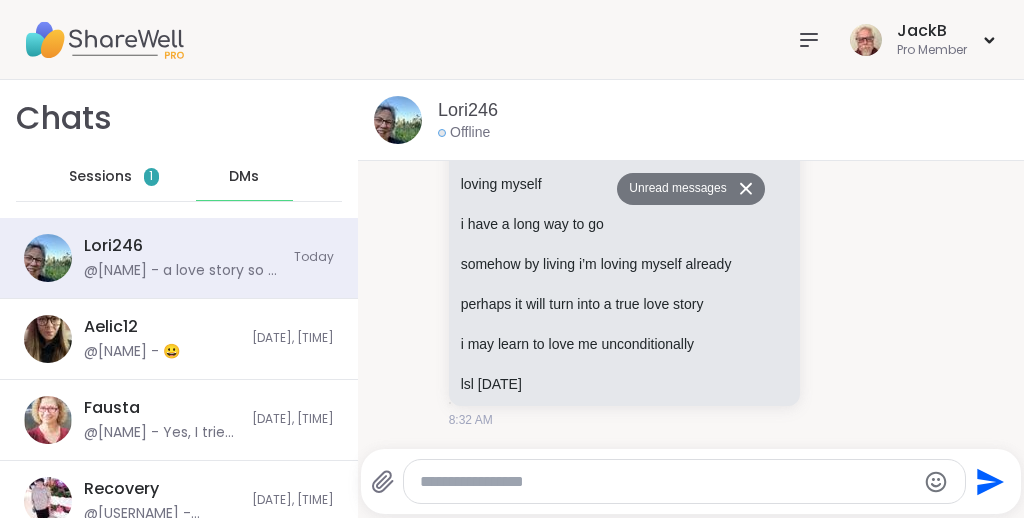 click on "Sessions" at bounding box center (100, 177) 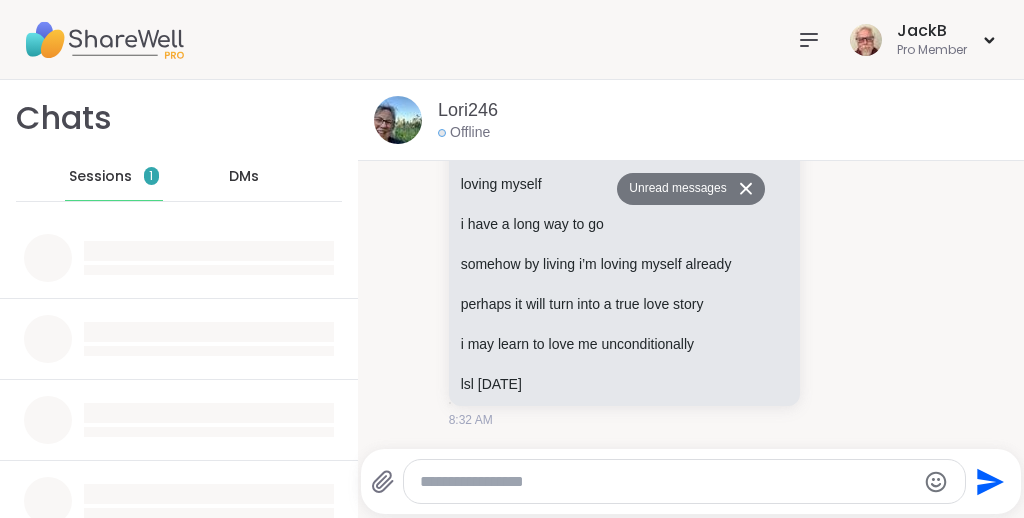 scroll, scrollTop: 0, scrollLeft: 0, axis: both 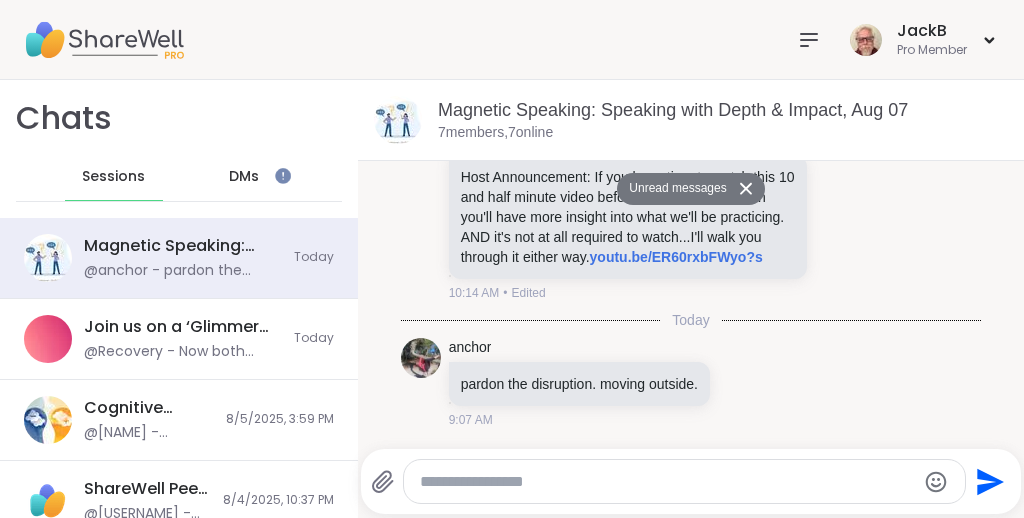 click on "Unread messages" at bounding box center [674, 189] 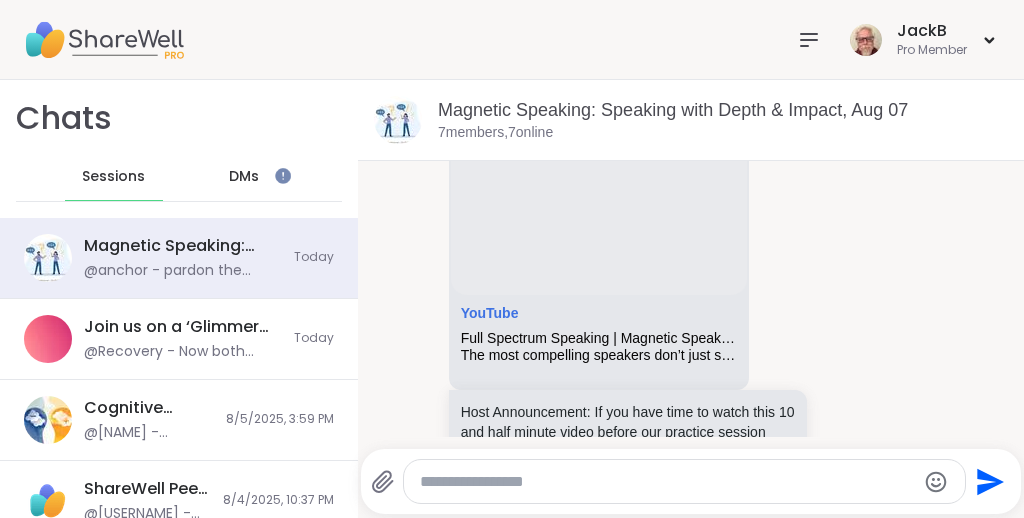 scroll, scrollTop: 215, scrollLeft: 0, axis: vertical 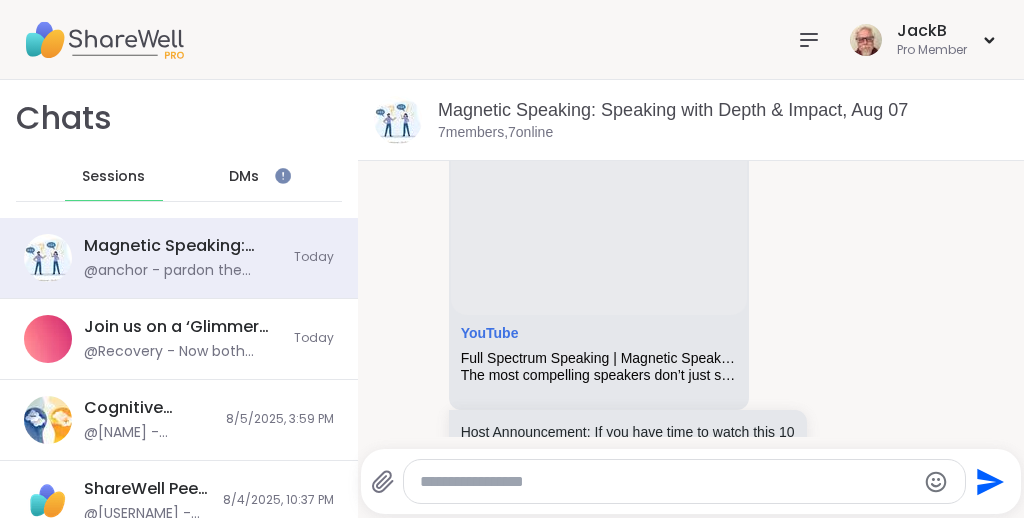 click on "DMs" at bounding box center (244, 177) 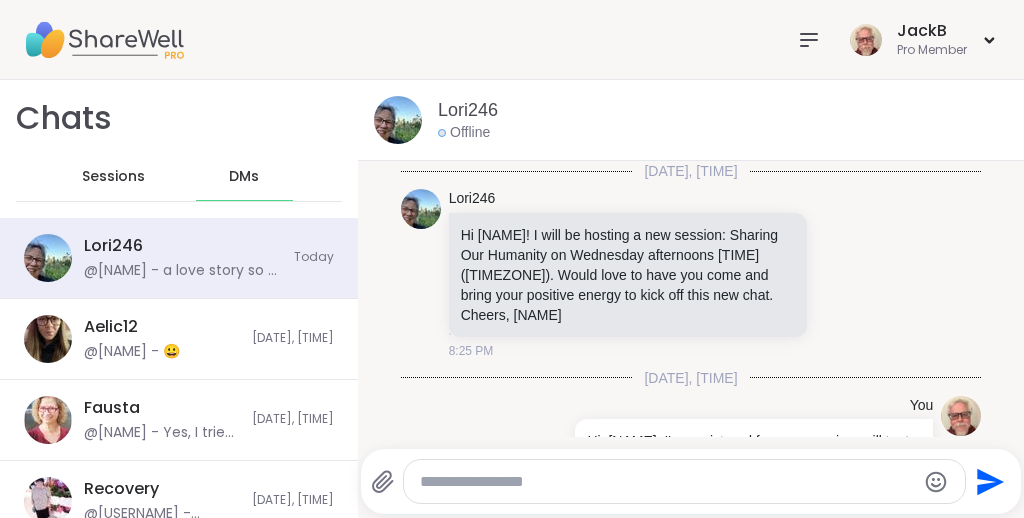 scroll, scrollTop: 11199, scrollLeft: 0, axis: vertical 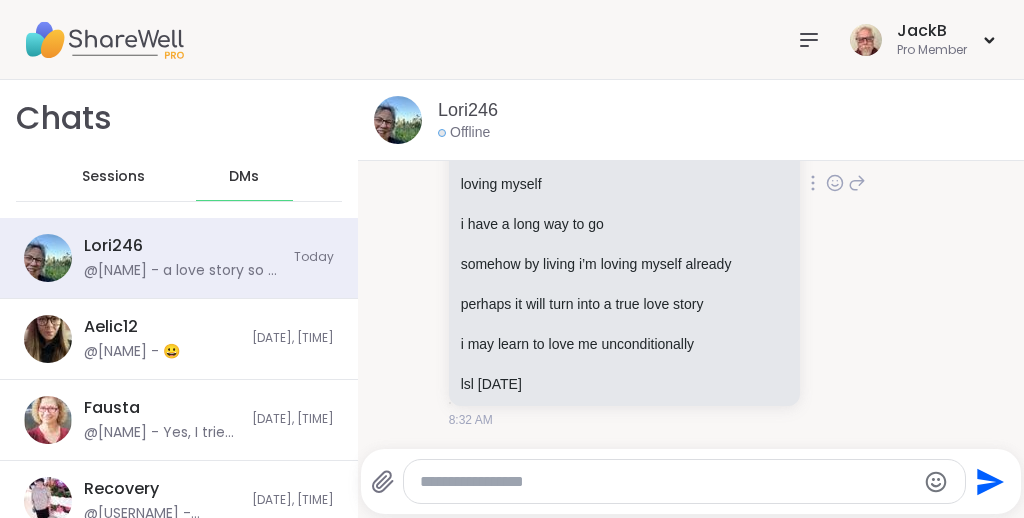 click on "[NAME] a love story
so a while back
i was told my life
is a love story
a story in which
i learn to love myself
unconditionally
with my whole heart
with compassion
i am just beginning to
understand
loving myself
i have a long way to go
somehow by living
i’m loving myself already
perhaps it will turn
into a true love story
i may learn to love
me unconditionally
lsl
[DATE] [TIME]" at bounding box center (691, 183) 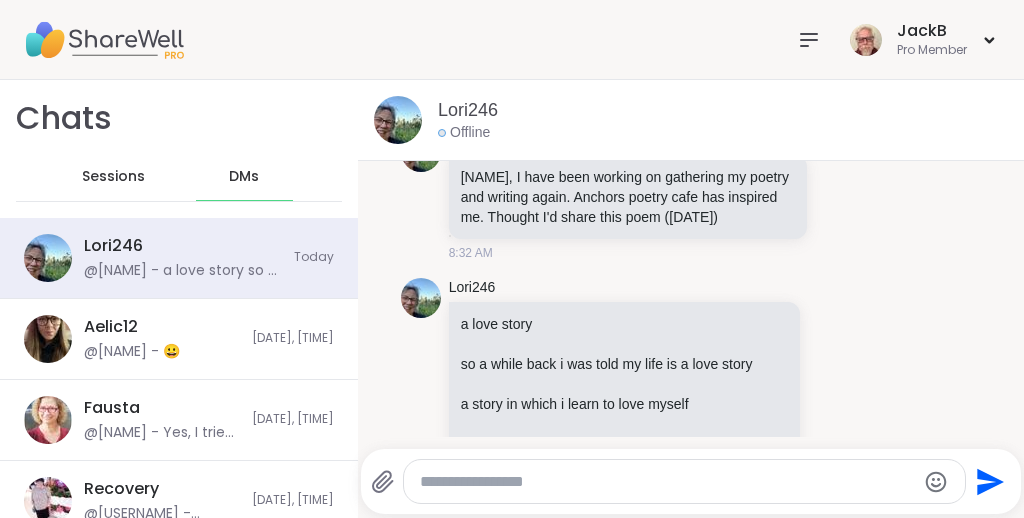 scroll, scrollTop: 10761, scrollLeft: 0, axis: vertical 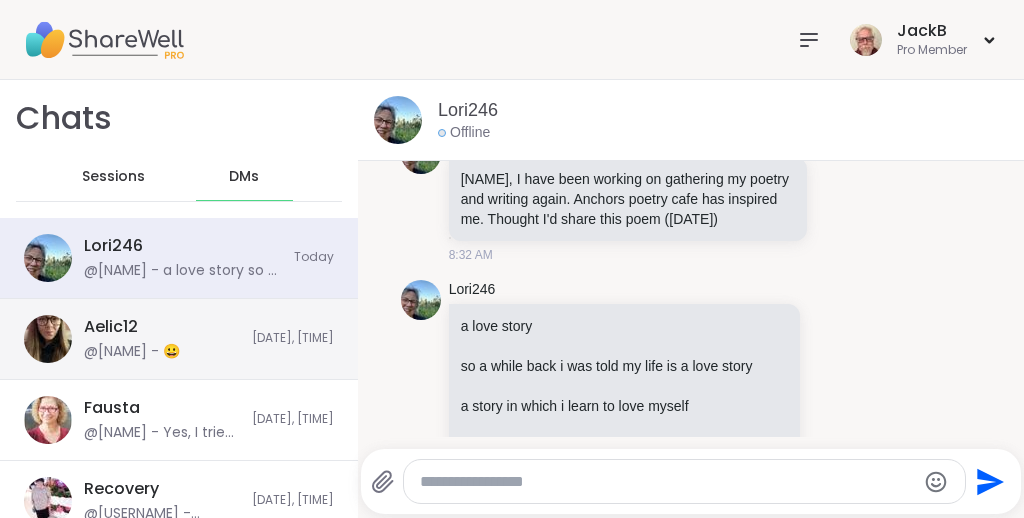 click on "[NAME] @[NAME] - 😀" at bounding box center [162, 339] 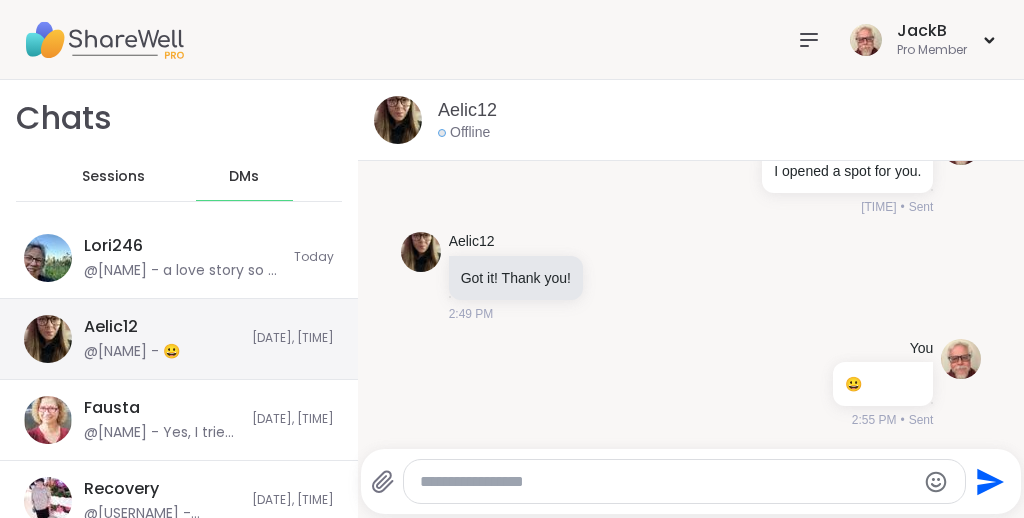 scroll, scrollTop: 4041, scrollLeft: 0, axis: vertical 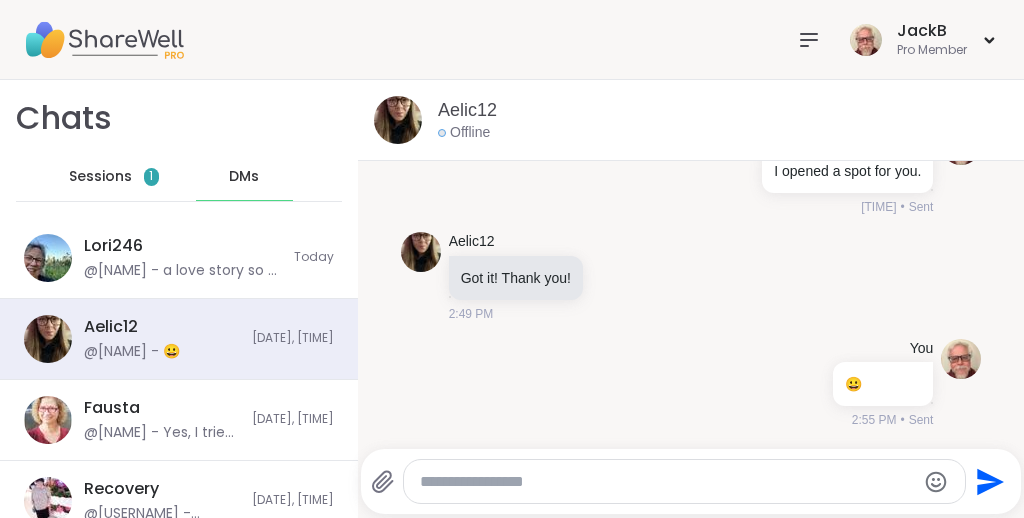 click on "Sessions" at bounding box center (100, 177) 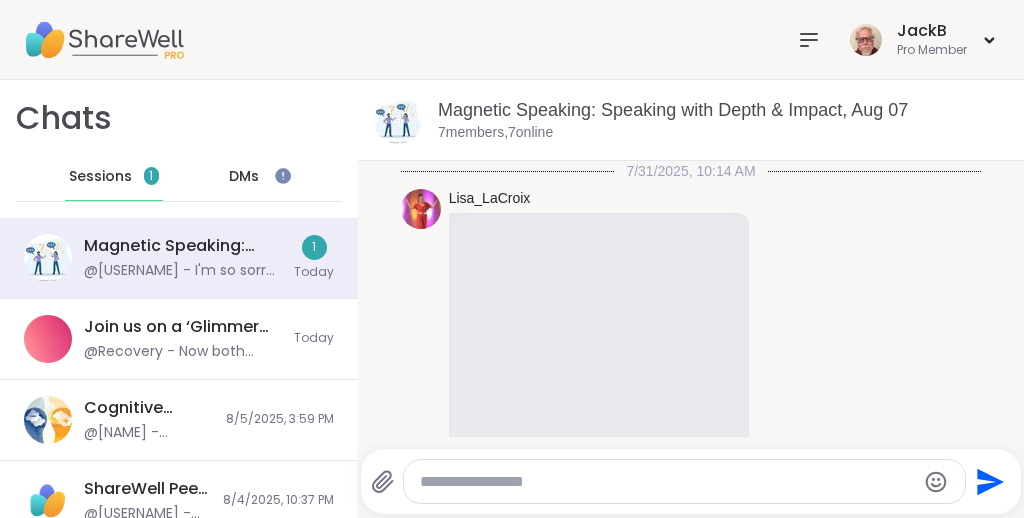 scroll, scrollTop: 0, scrollLeft: 0, axis: both 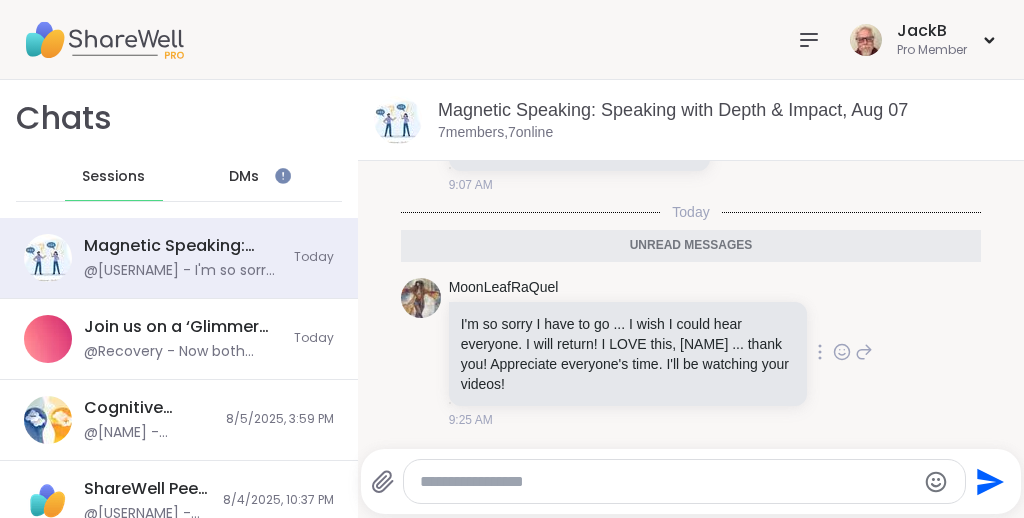 click 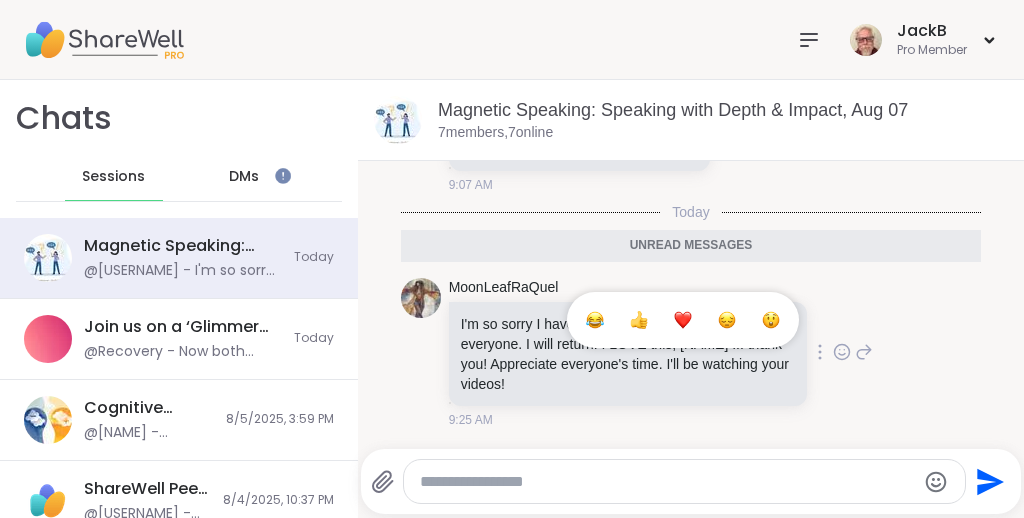 click at bounding box center [639, 320] 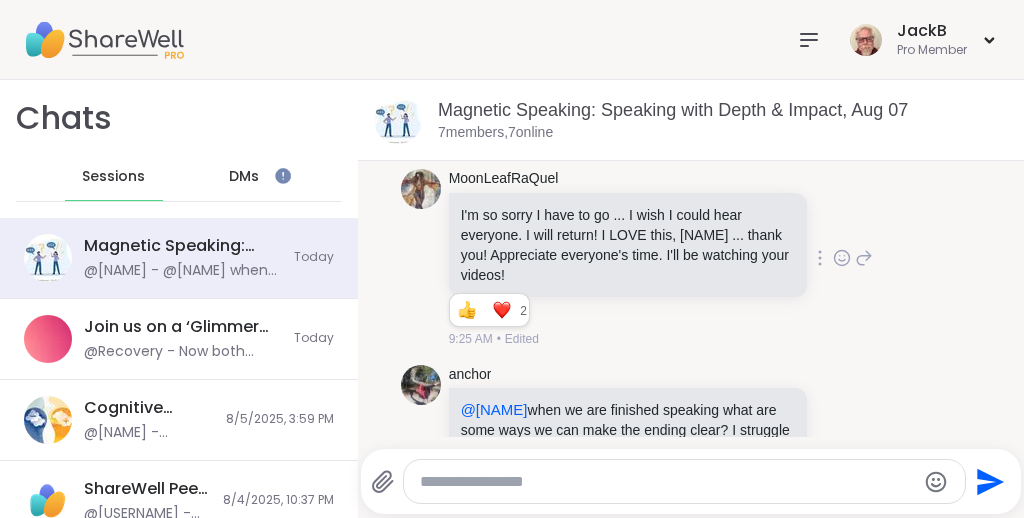 scroll, scrollTop: 715, scrollLeft: 0, axis: vertical 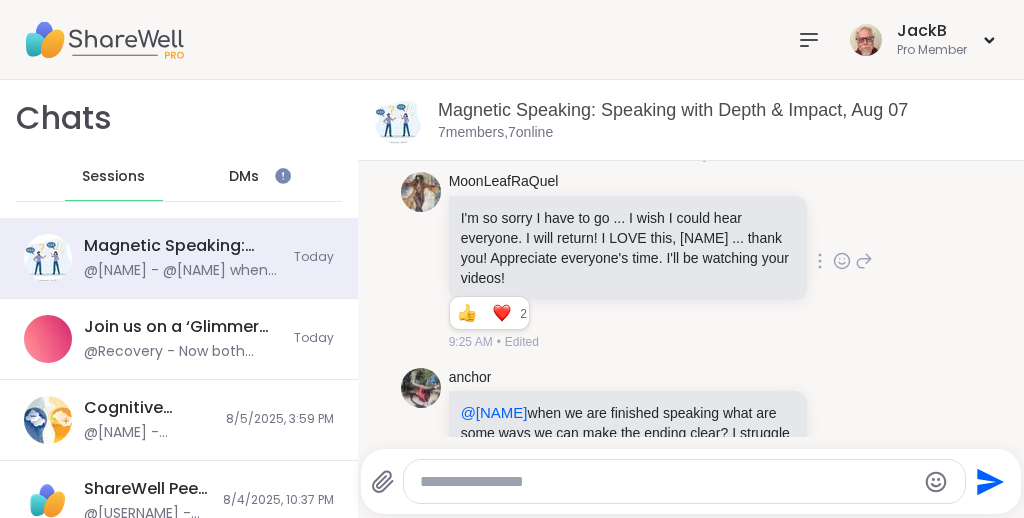 click on "[NAME] I'm so sorry I have to go ... I wish I could hear everyone. I will return! I LOVE this, [NAME] ... thank you! Appreciate everyone's time. I'll be watching your videos!   1   1 2 2 [TIME] • Edited" at bounding box center (691, 261) 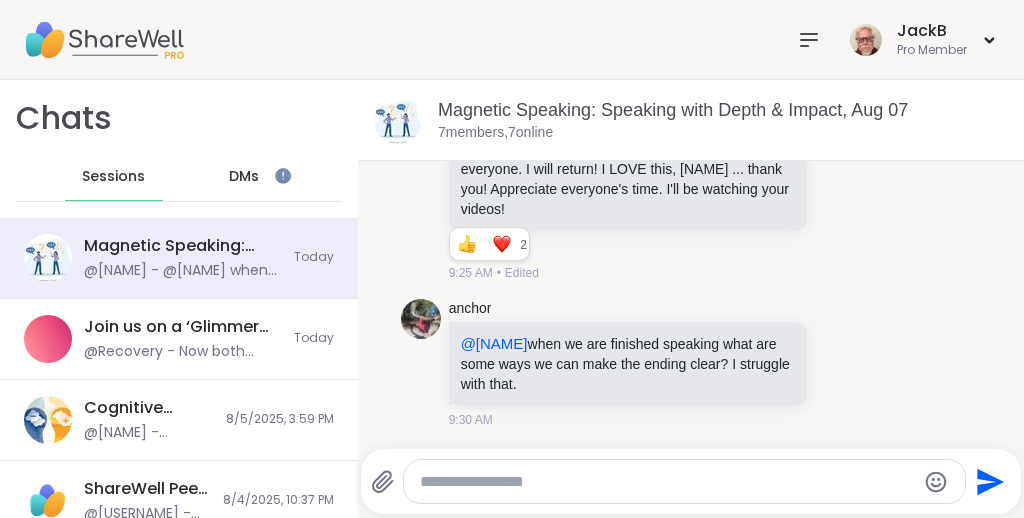 click on "DMs" at bounding box center (244, 177) 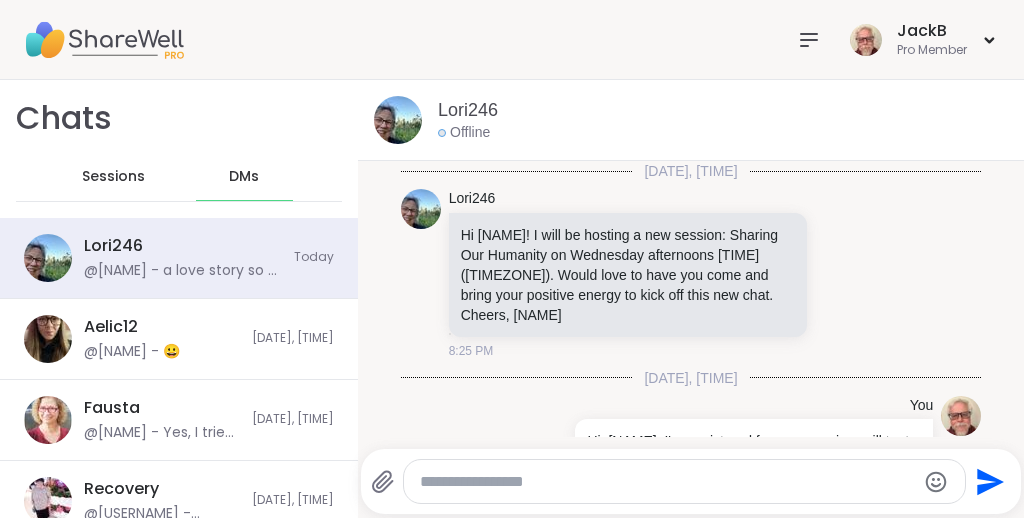 scroll, scrollTop: 11199, scrollLeft: 0, axis: vertical 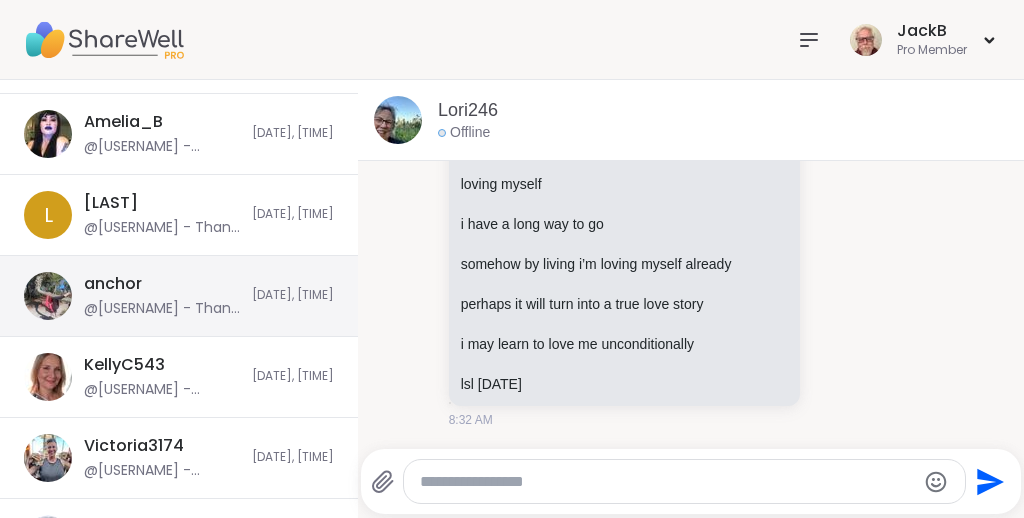 click on "anchor @[USERNAME] - Thank you for this description, [NAME]. I appreciate it. See you soon! 🤗 [DATE], [TIME]" at bounding box center [179, 296] 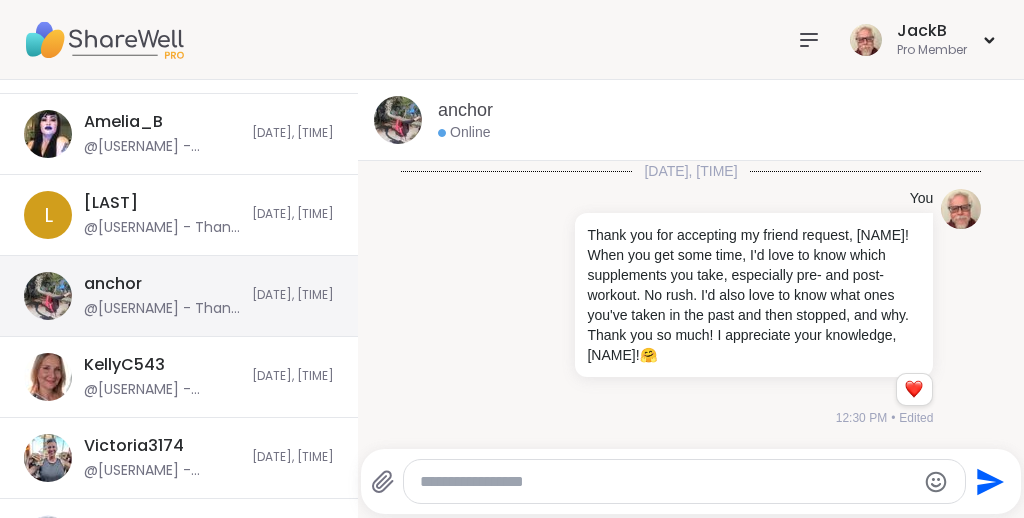 scroll, scrollTop: 3047, scrollLeft: 0, axis: vertical 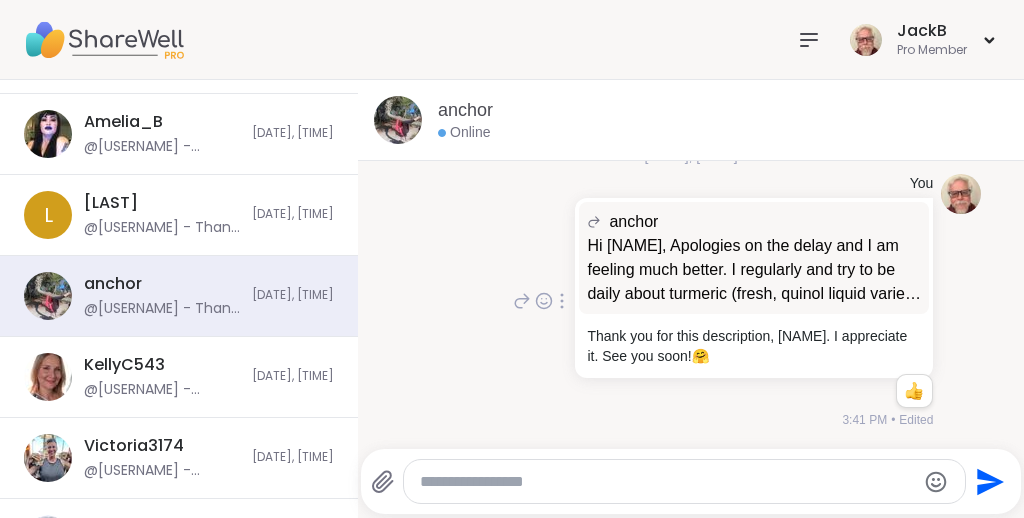 click on "You anchor Hi [NAME], Apologies on the delay and I am feeling much better. I regularly and try to be daily about turmeric (fresh, quinol liquid variety for tea), saffron threads in cooking and tea, magnesium glycinate, glucosamine, fresh ginger and lemon tea with honey, valerian and chamomile teas, and refrig probiotic and juice shots (Whole Foods but forgot brands atm).  Be well. Best, [NAME]
Hi [NAME], Apologies on the delay and I am feeling much better. I regularly and try to be daily about turmeric (fresh, quinol liquid variety for tea), saffron threads in cooking and tea, magnesium glycinate, glucosamine, fresh ginger and lemon tea with honey, valerian and chamomile teas, and refrig probiotic and juice shots (Whole Foods but forgot brands atm).  Be well. Best, [NAME] Thank you for this description, [NAME]. I appreciate it. See you soon!  🤗   1 1 [TIME] • Edited" at bounding box center [691, 301] 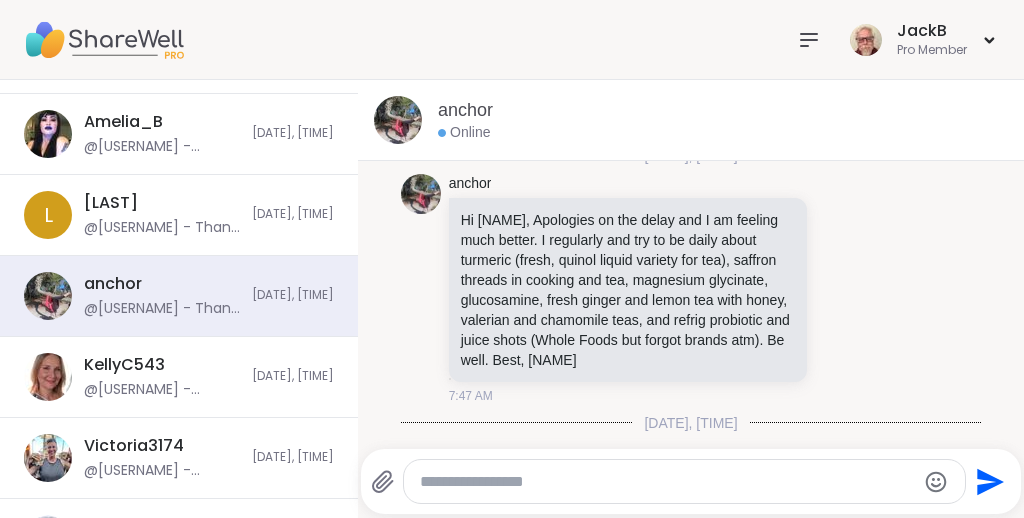scroll, scrollTop: 1387, scrollLeft: 0, axis: vertical 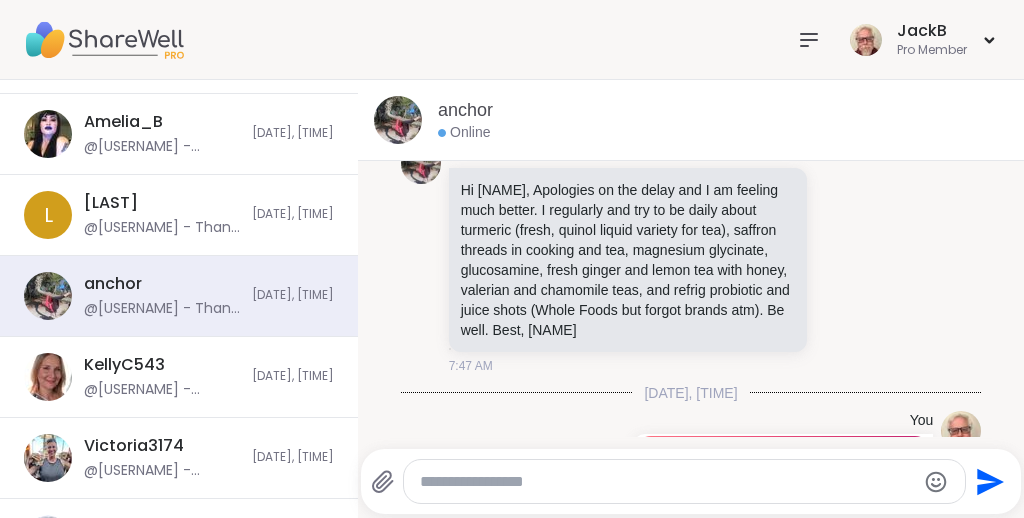 click on "anchor Hi [NAME], Apologies on the delay and I am feeling much better. I regularly and try to be daily about turmeric (fresh, quinol liquid variety for tea), saffron threads in cooking and tea, magnesium glycinate, glucosamine, fresh ginger and lemon tea with honey, valerian and chamomile teas, and refrig probiotic and juice shots (Whole Foods but forgot brands atm).  Be well. Best, [NAME] [TIME]" at bounding box center (690, 259) 